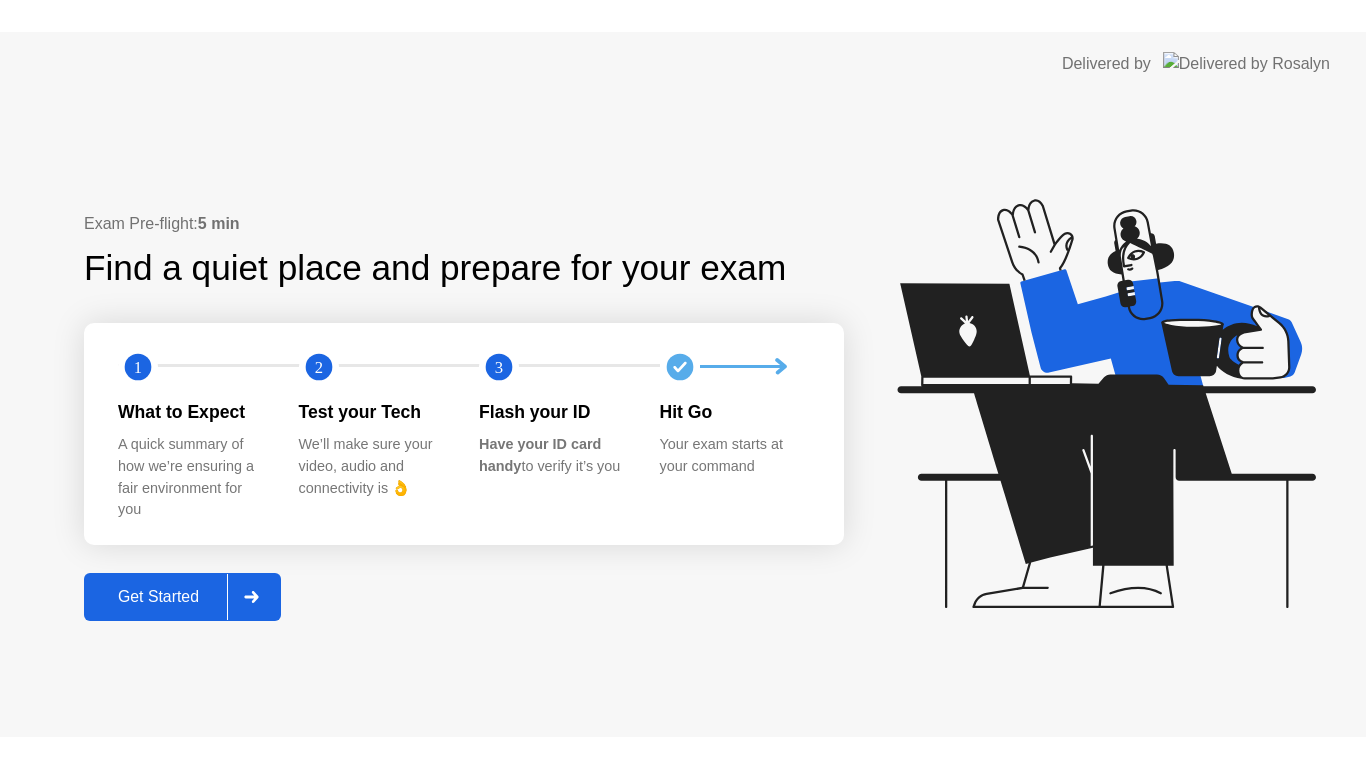 scroll, scrollTop: 0, scrollLeft: 0, axis: both 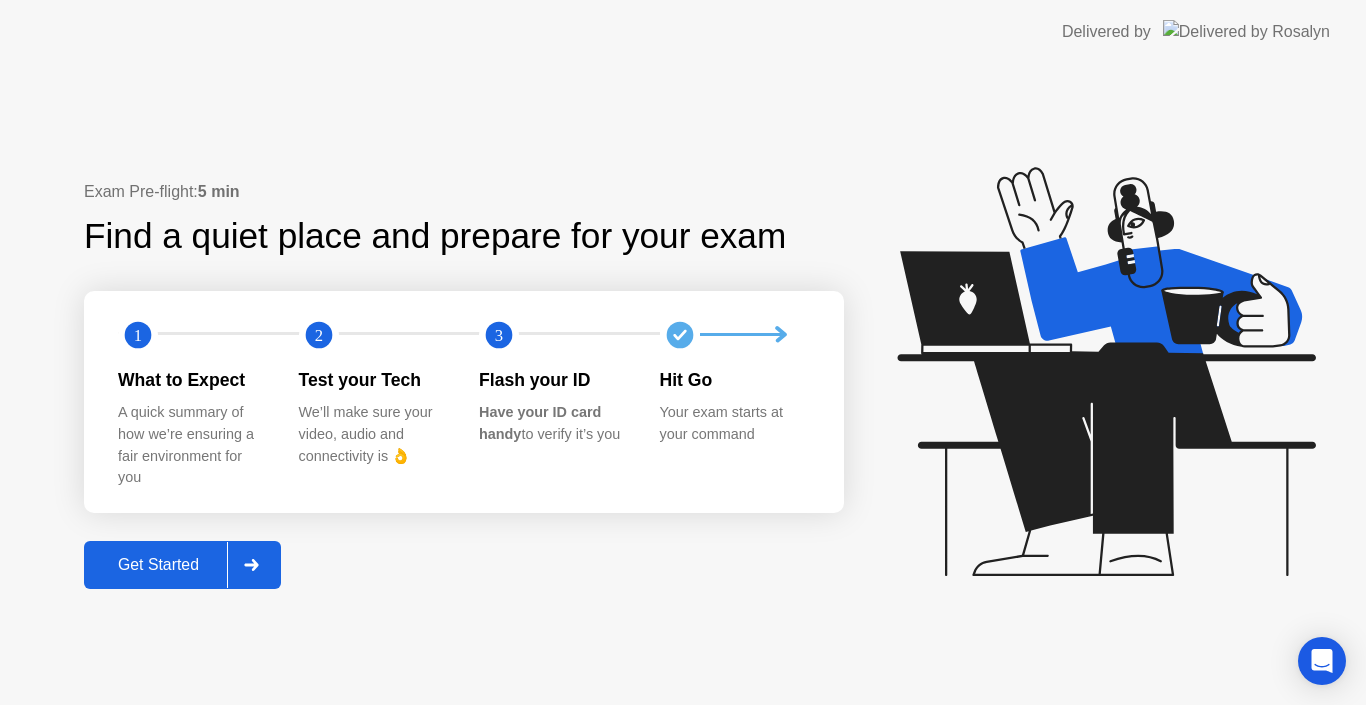 click on "Get Started" 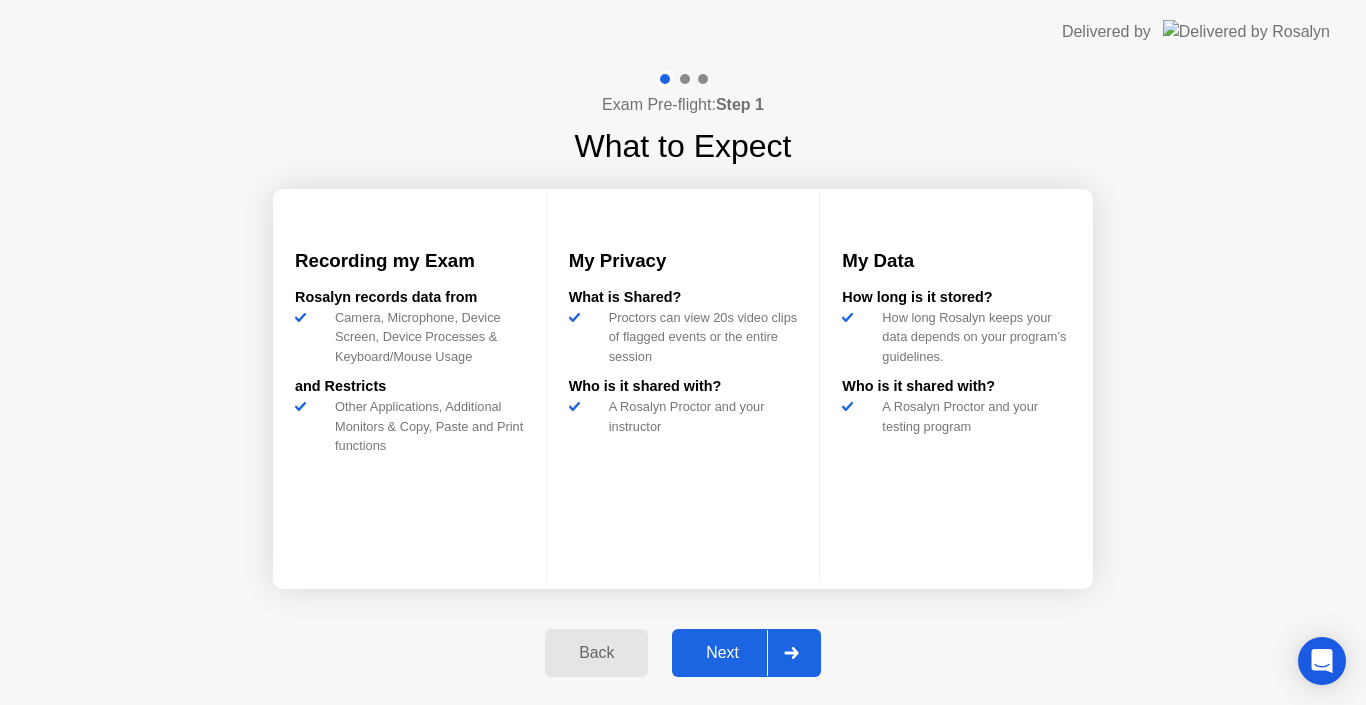 click on "Next" 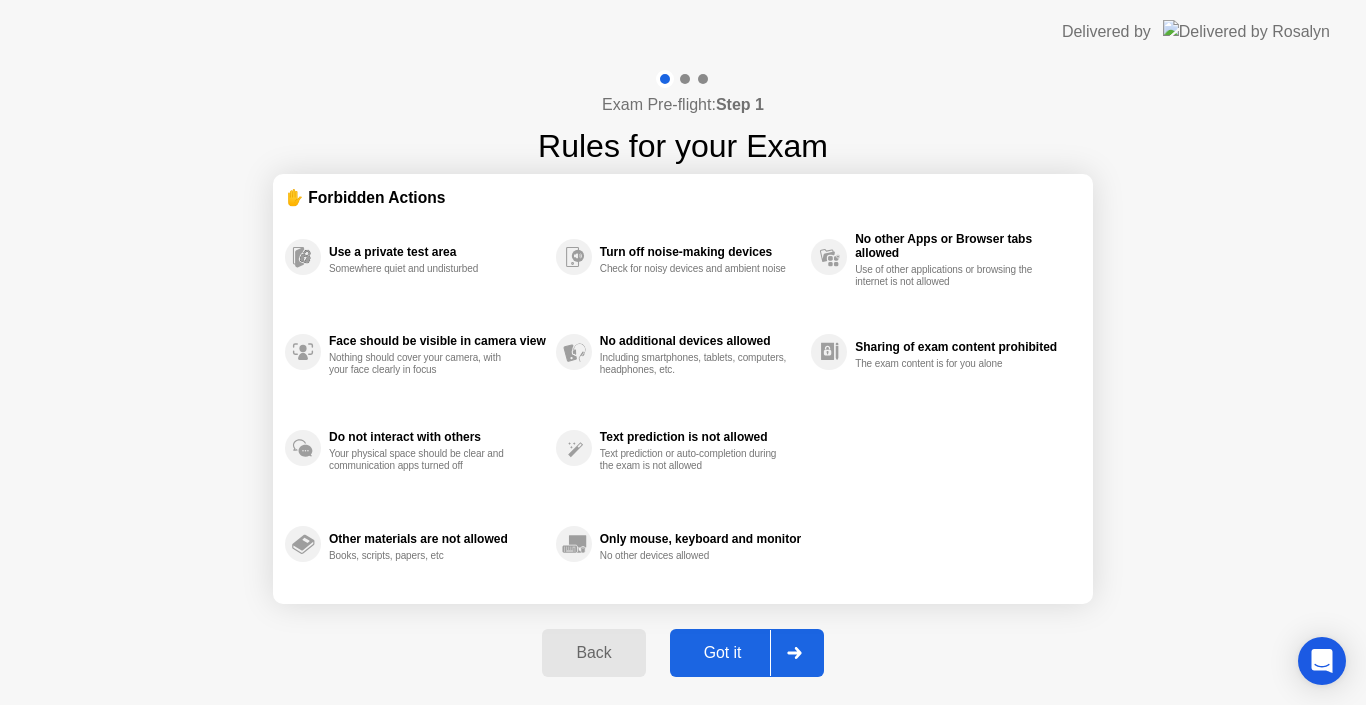 click on "Got it" 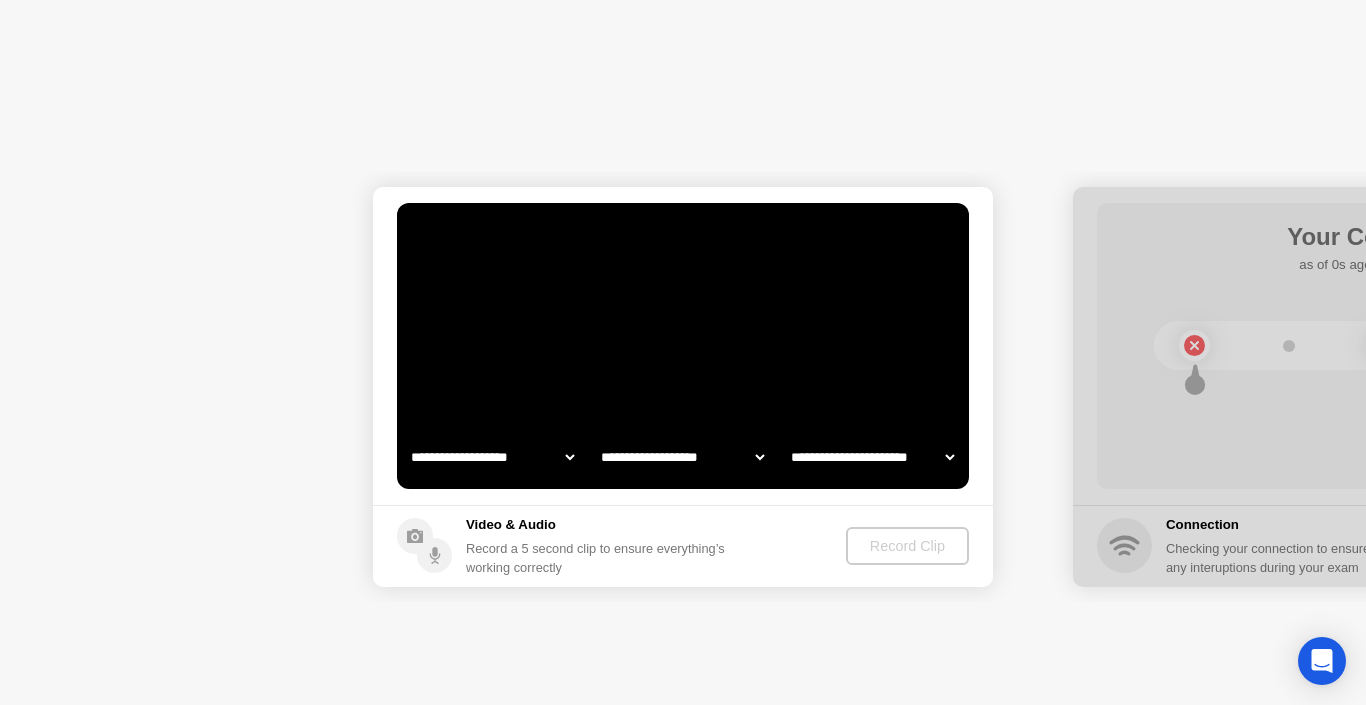select on "**********" 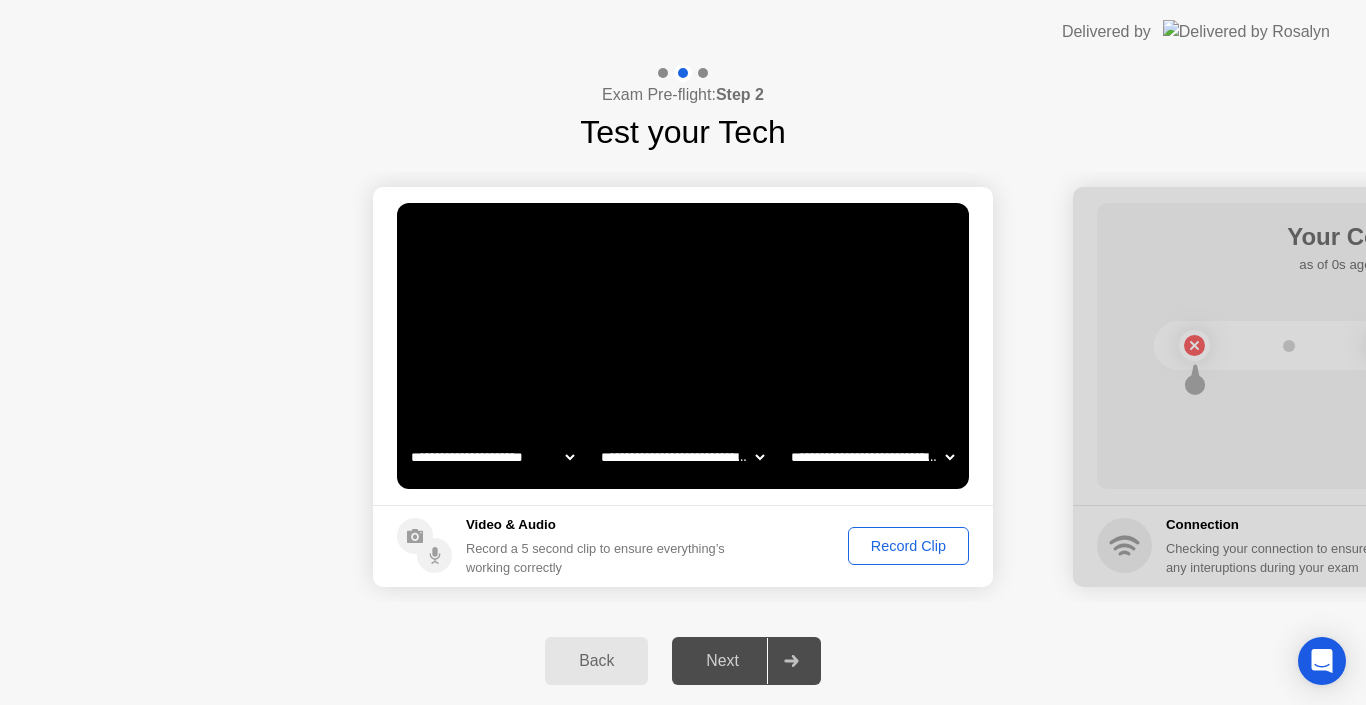 click on "Record Clip" 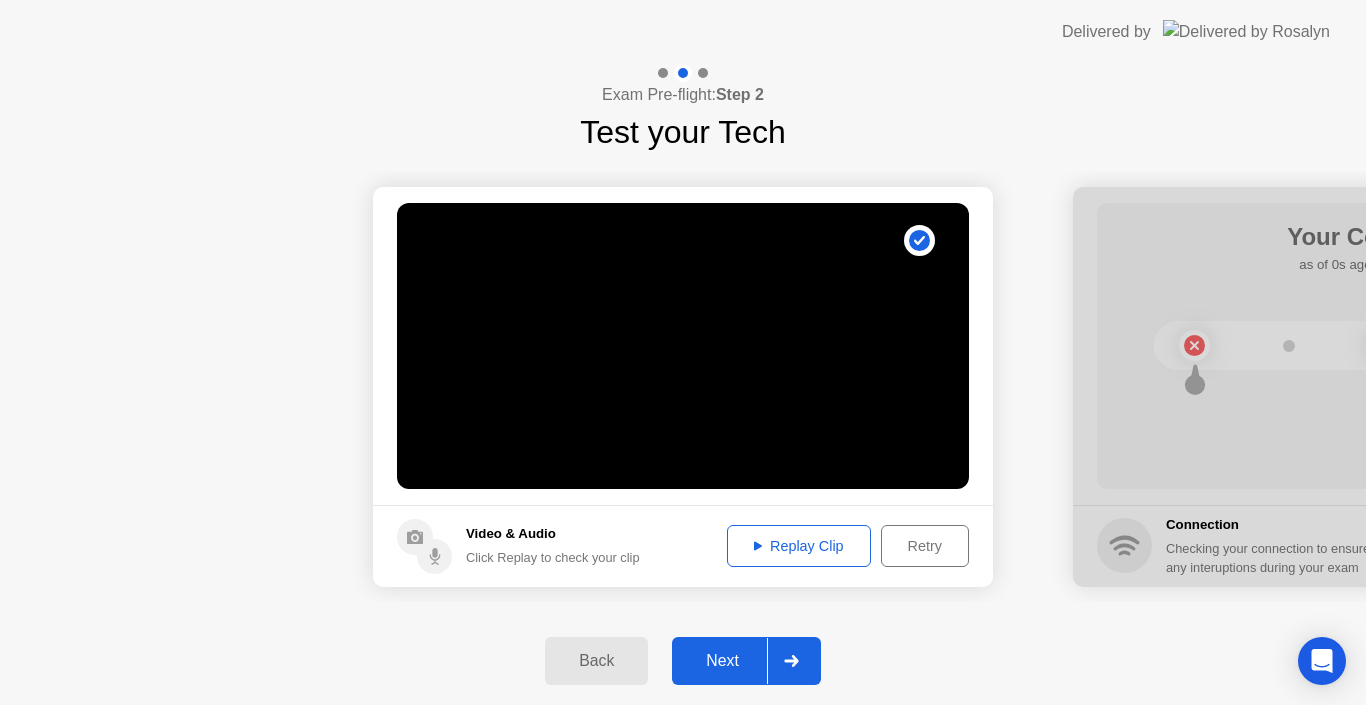 click on "Next" 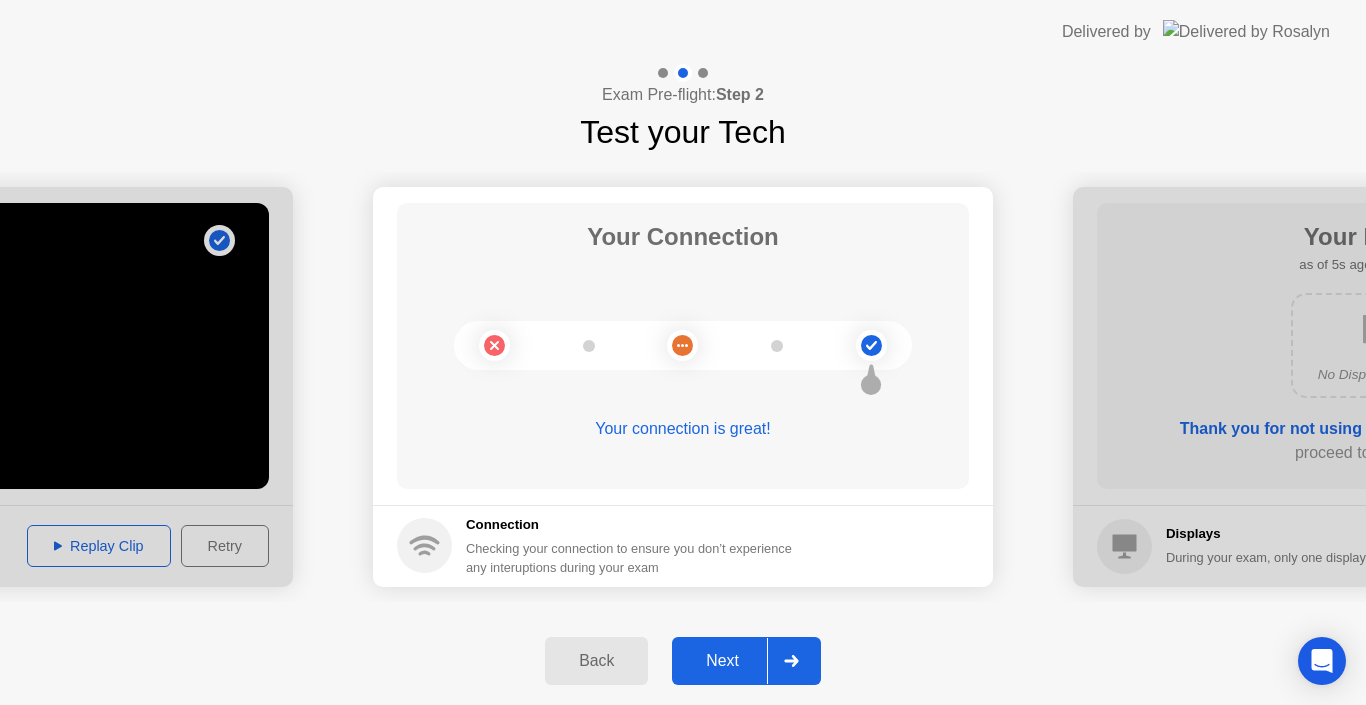 click on "Next" 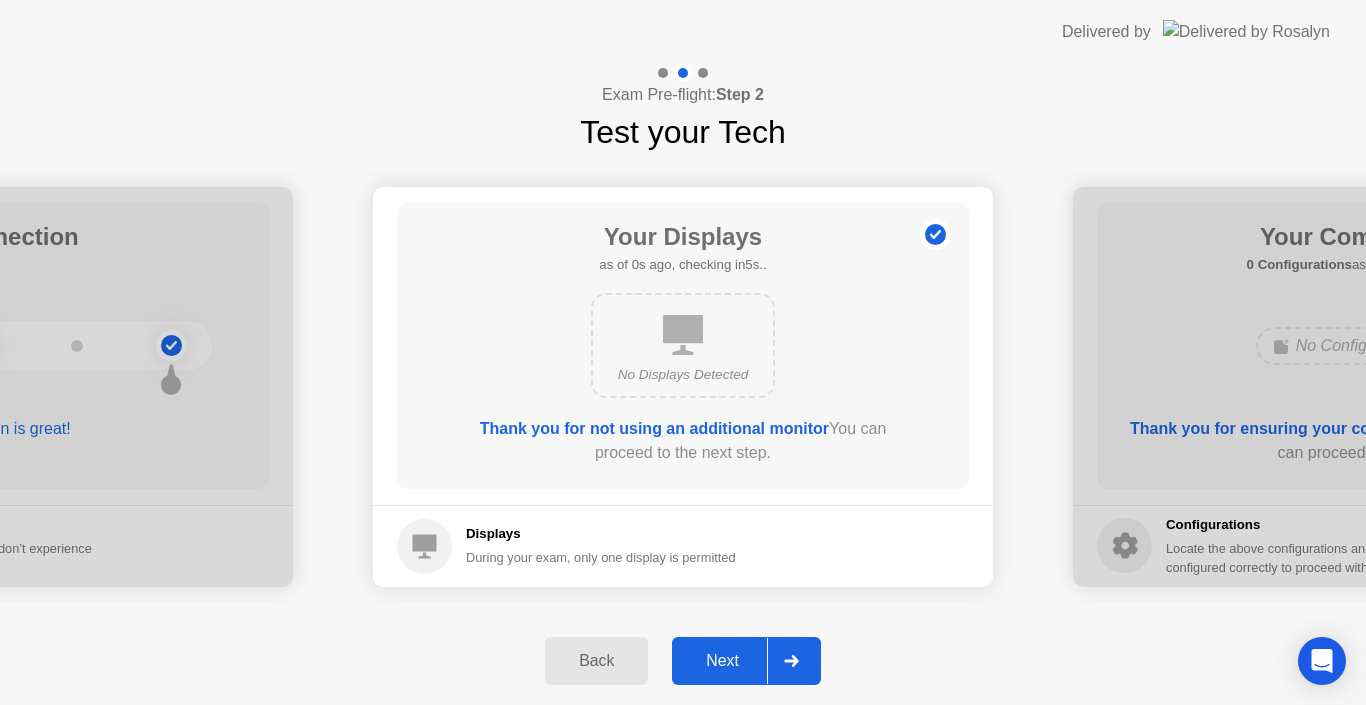 click on "Next" 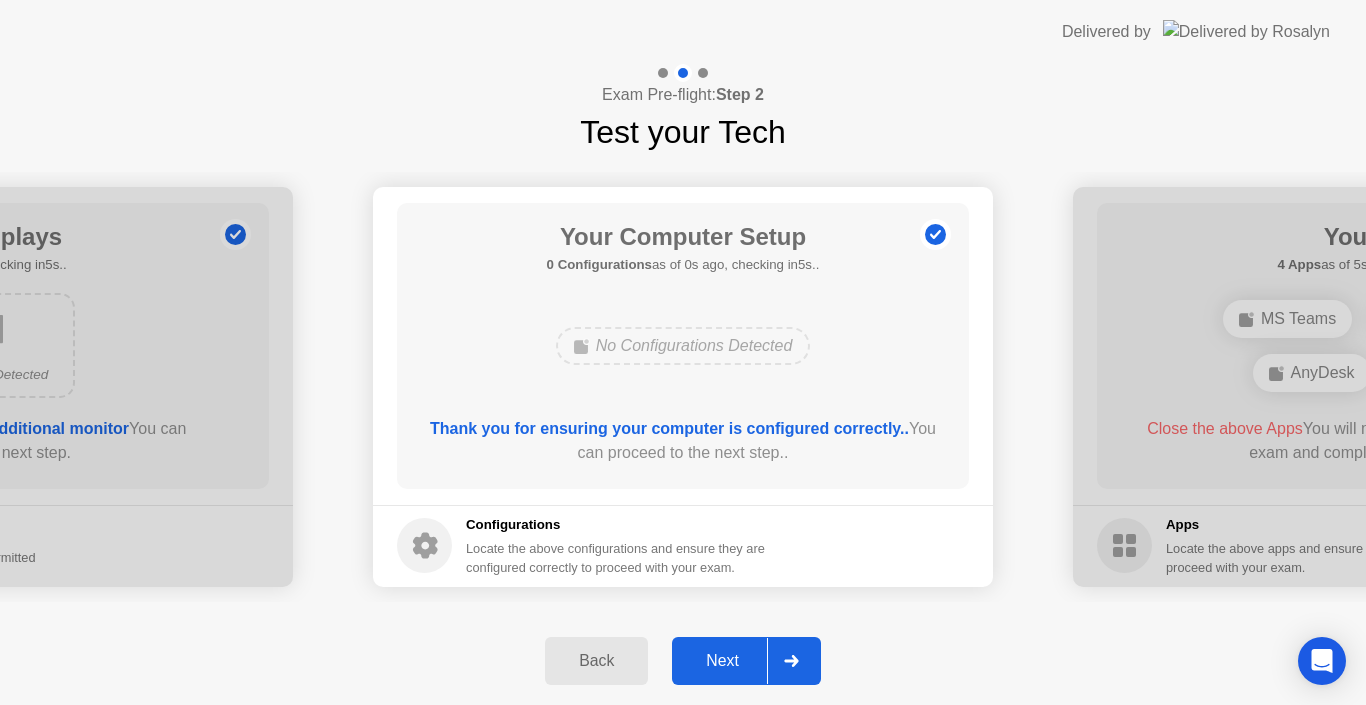click on "Next" 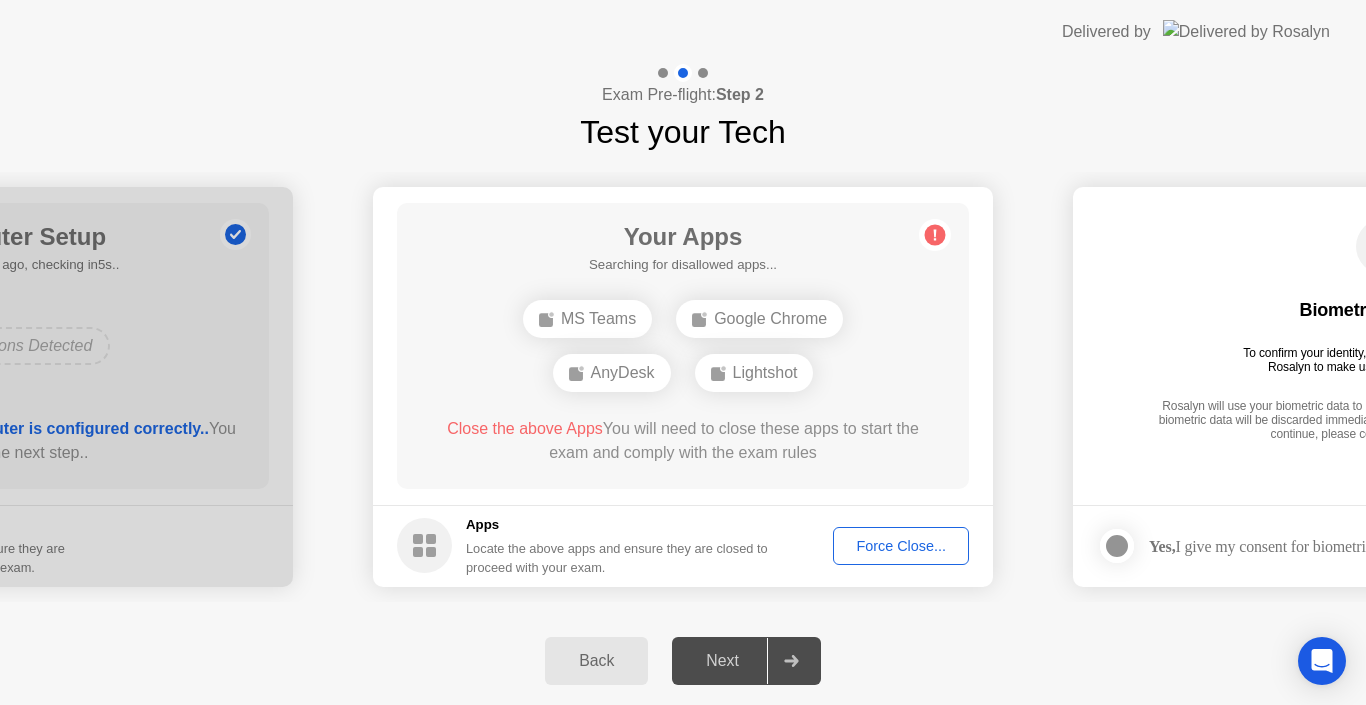 click on "Force Close..." 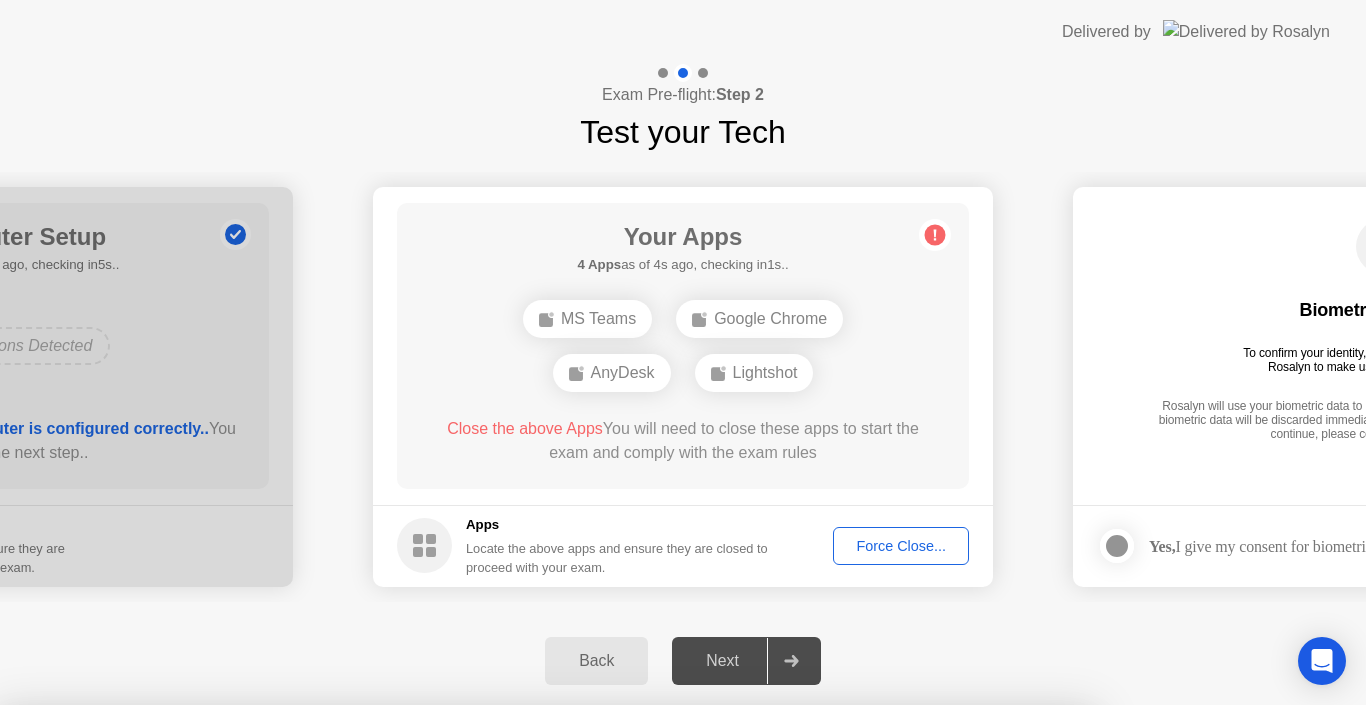click on "Confirm" at bounding box center [613, 1035] 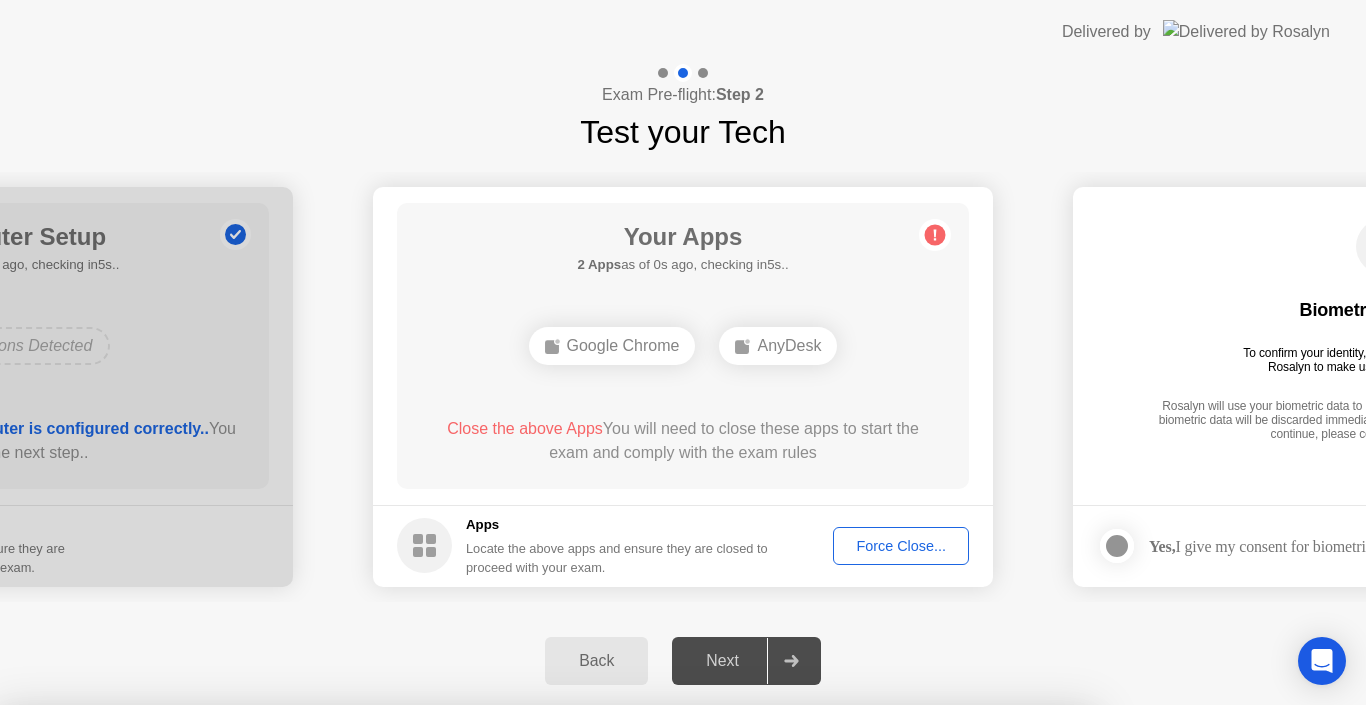 click on "Read More" at bounding box center [609, 943] 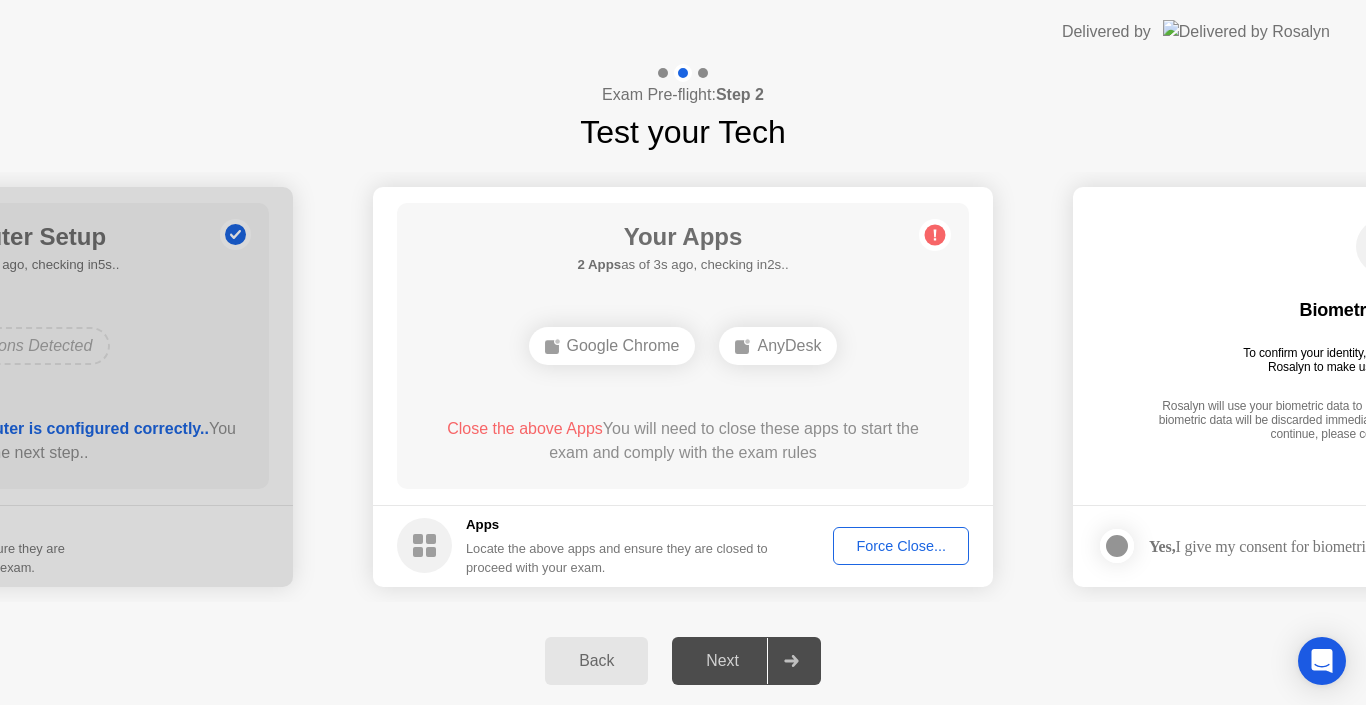 drag, startPoint x: 449, startPoint y: 430, endPoint x: 607, endPoint y: 430, distance: 158 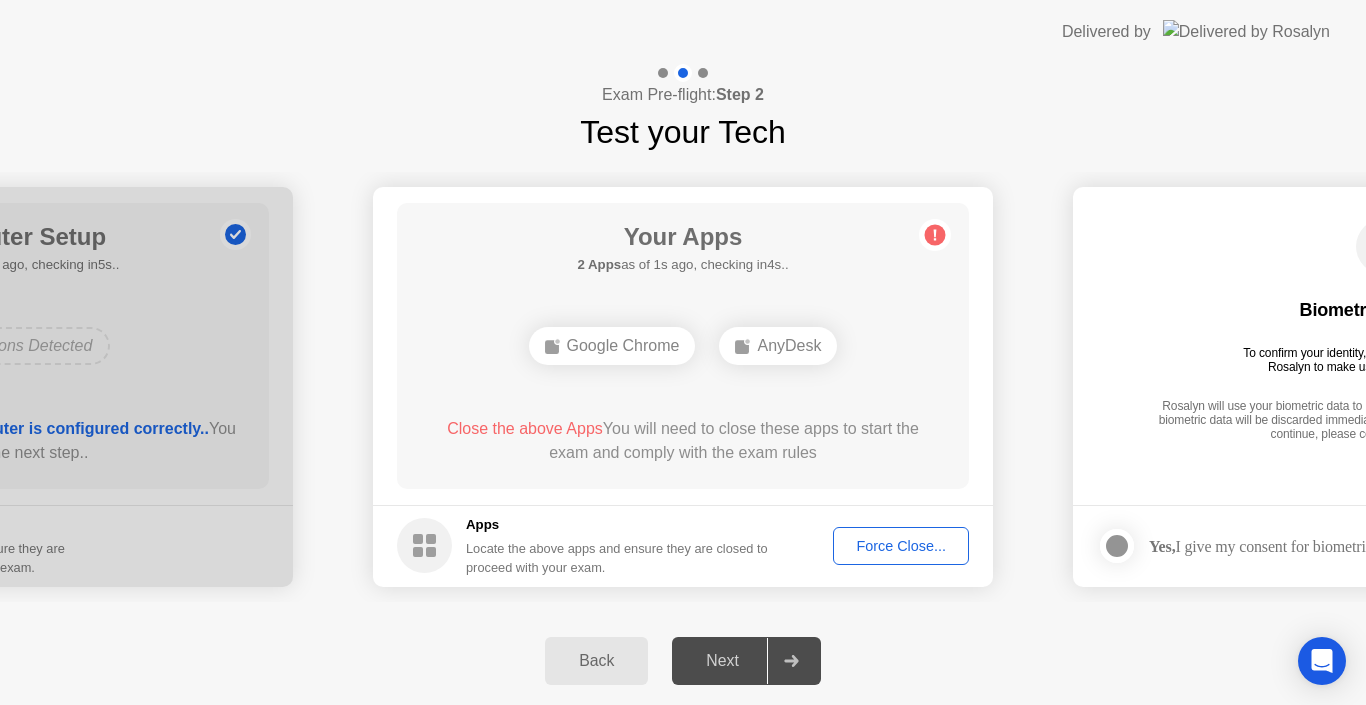 click on "Next" 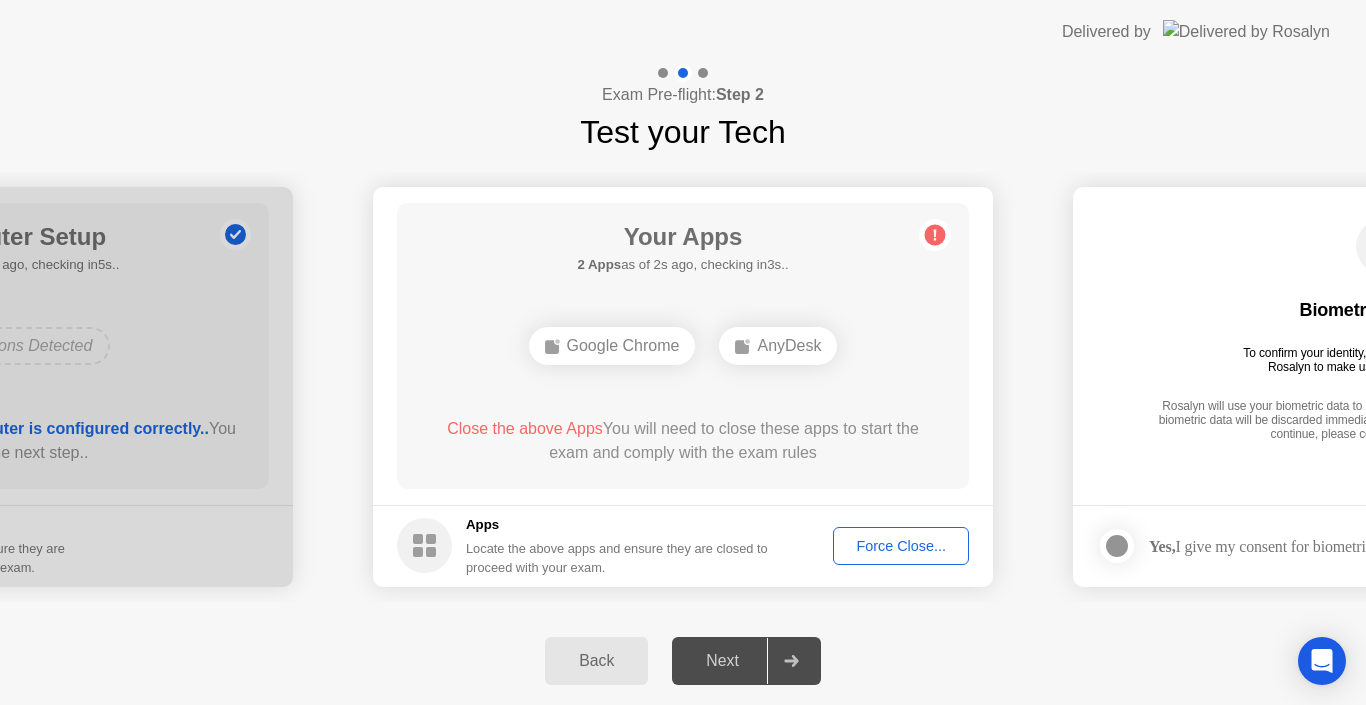 click on "Force Close..." 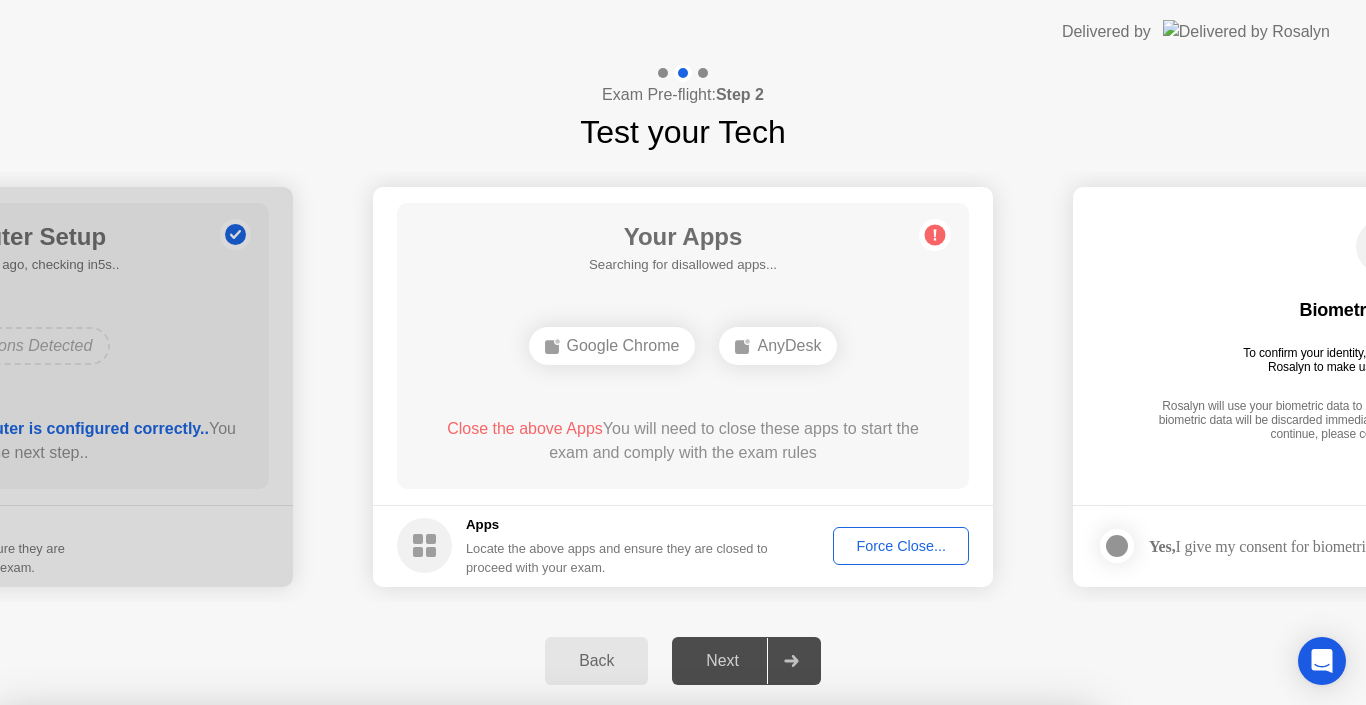 click on "Confirm" at bounding box center (613, 981) 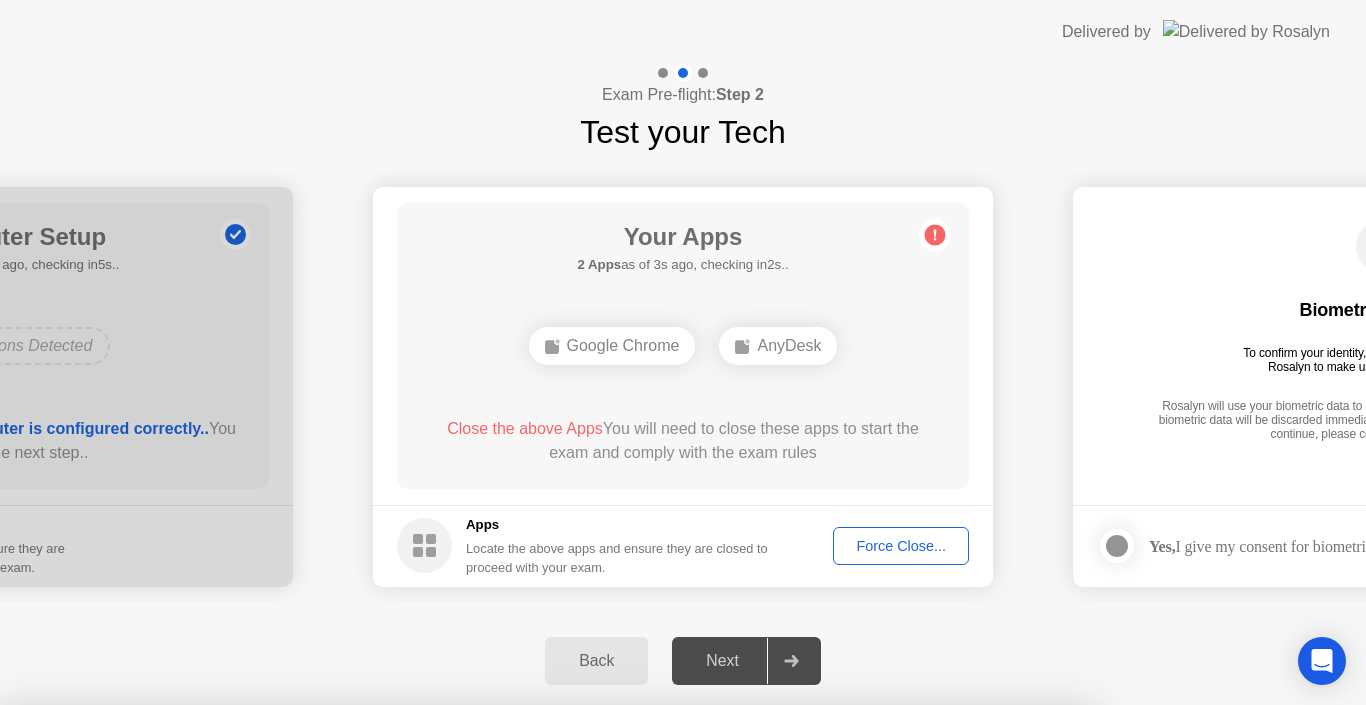 drag, startPoint x: 518, startPoint y: 323, endPoint x: 811, endPoint y: 319, distance: 293.0273 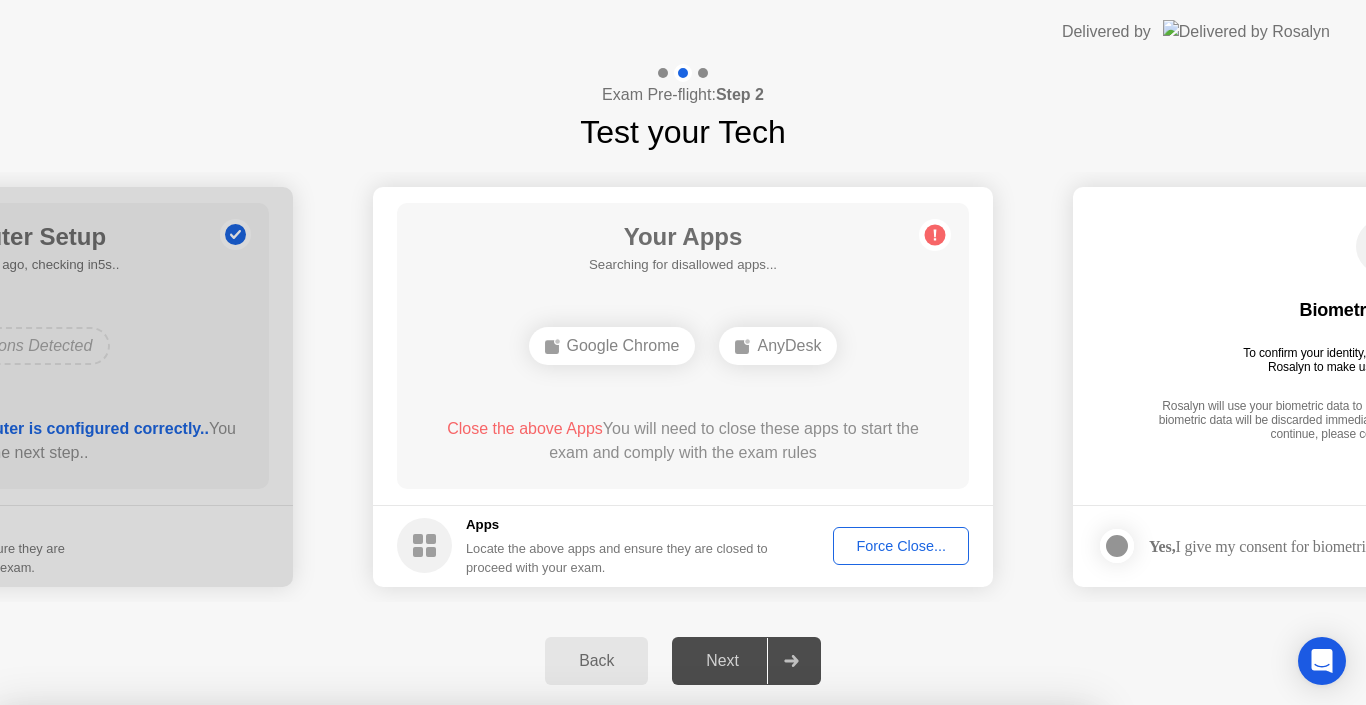 click on "Close" at bounding box center (465, 943) 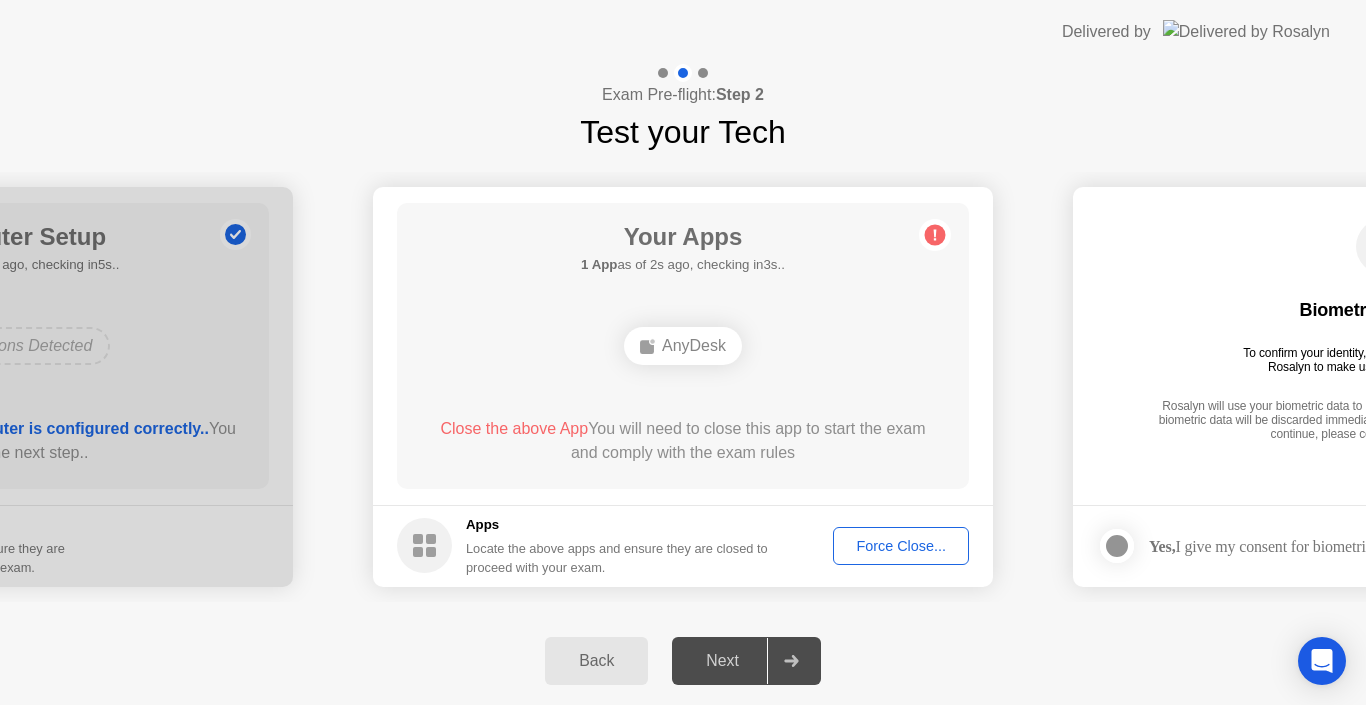 click 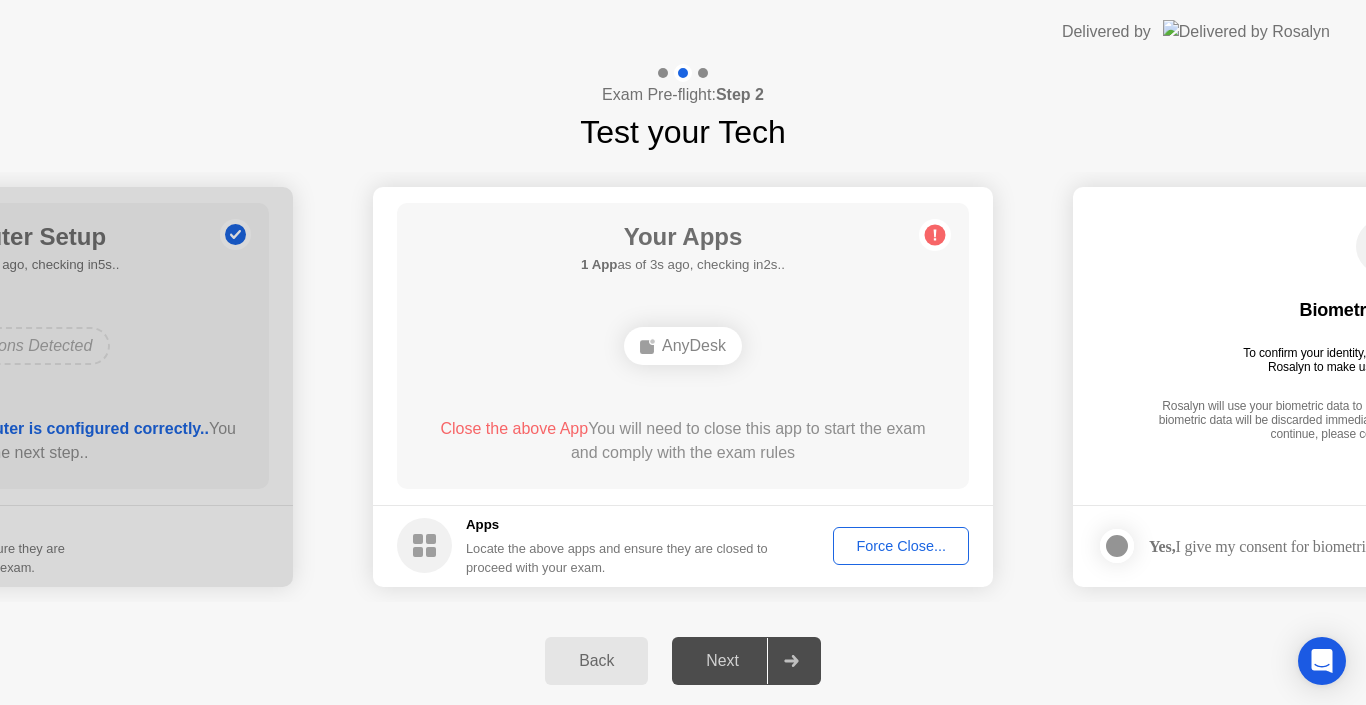 click on "Force Close..." 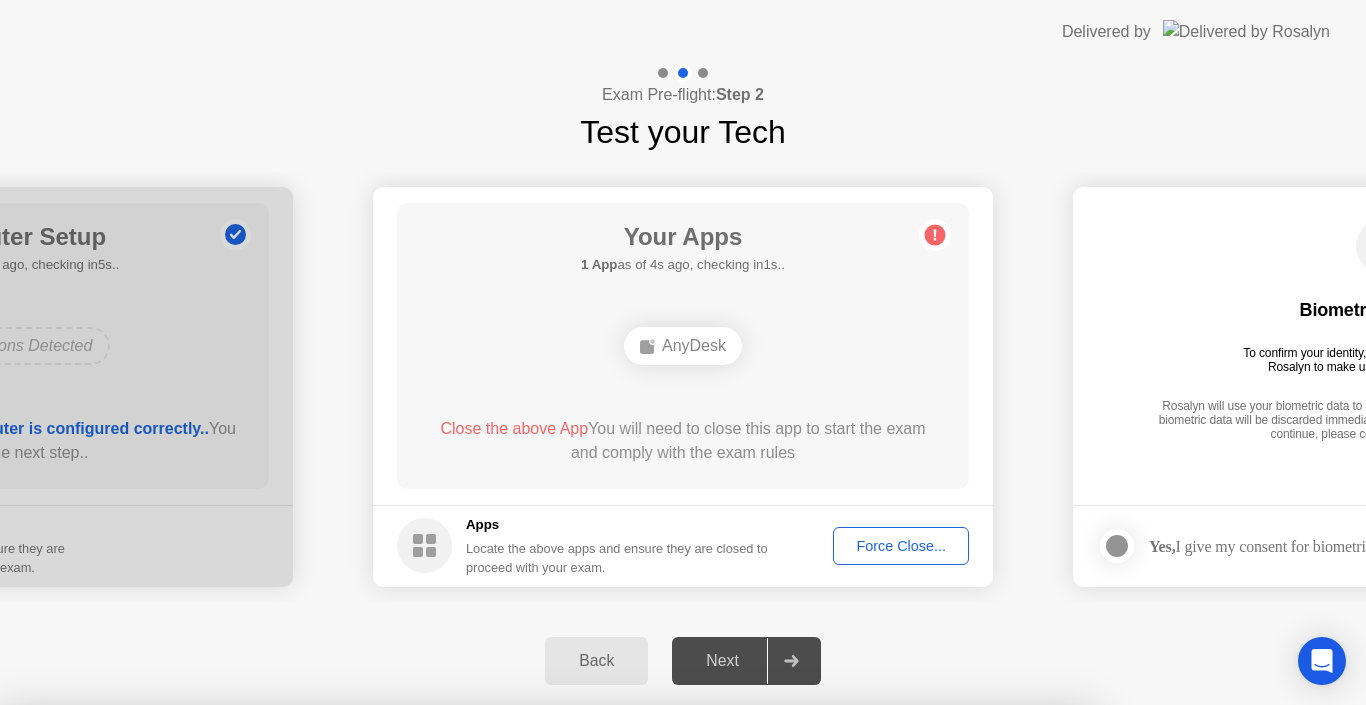 click on "Confirm" at bounding box center [613, 981] 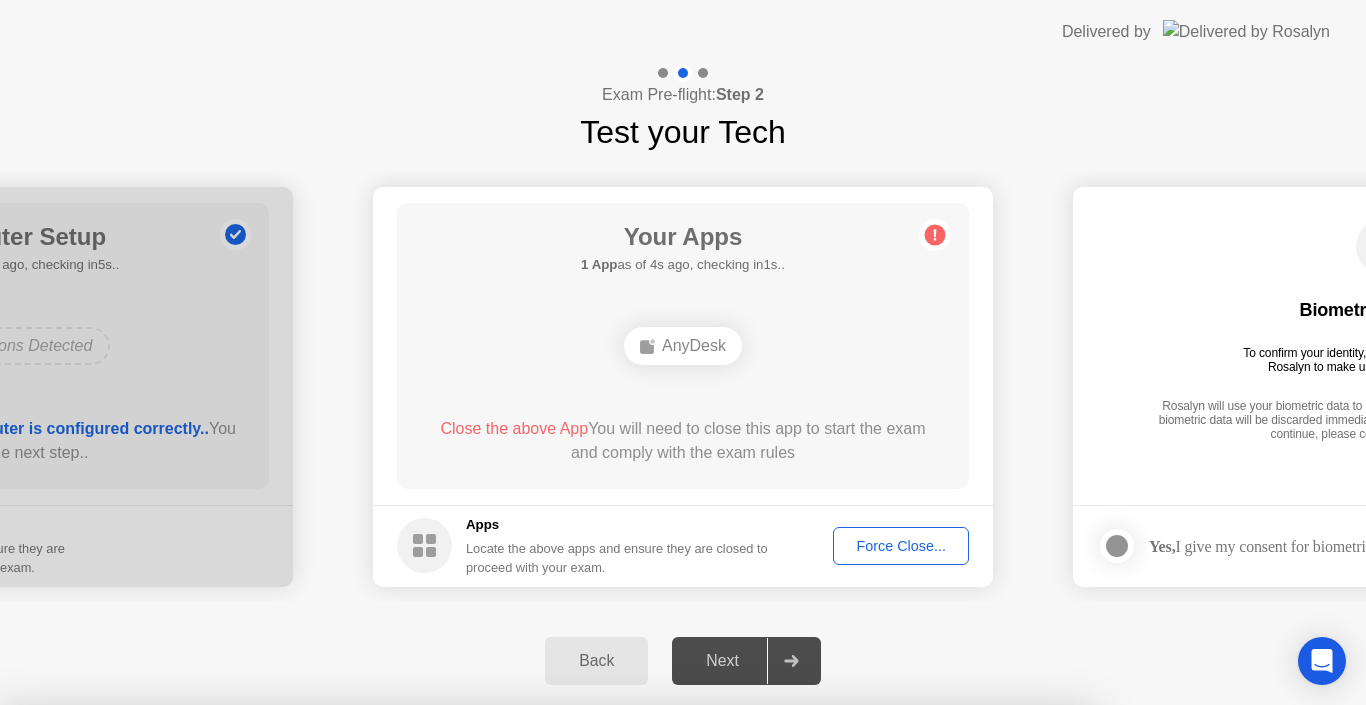 click on "Close" at bounding box center [465, 943] 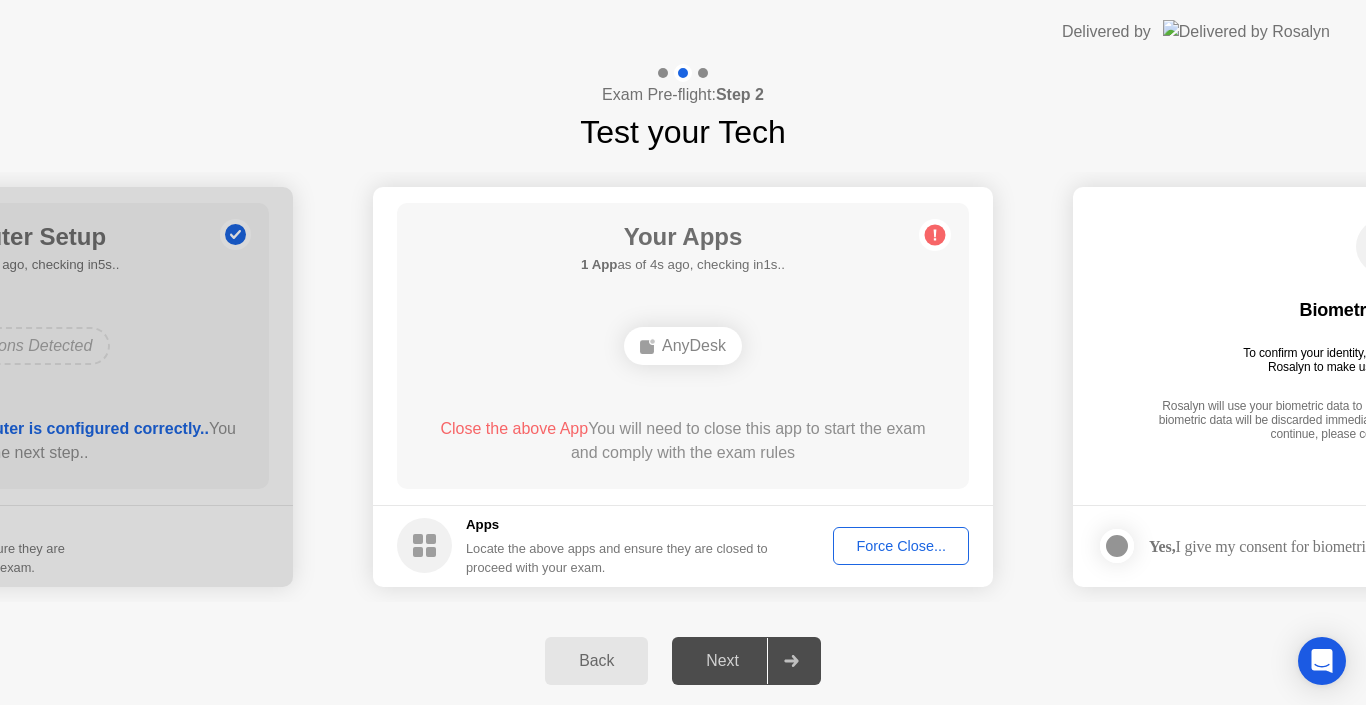 click on "Force Close..." 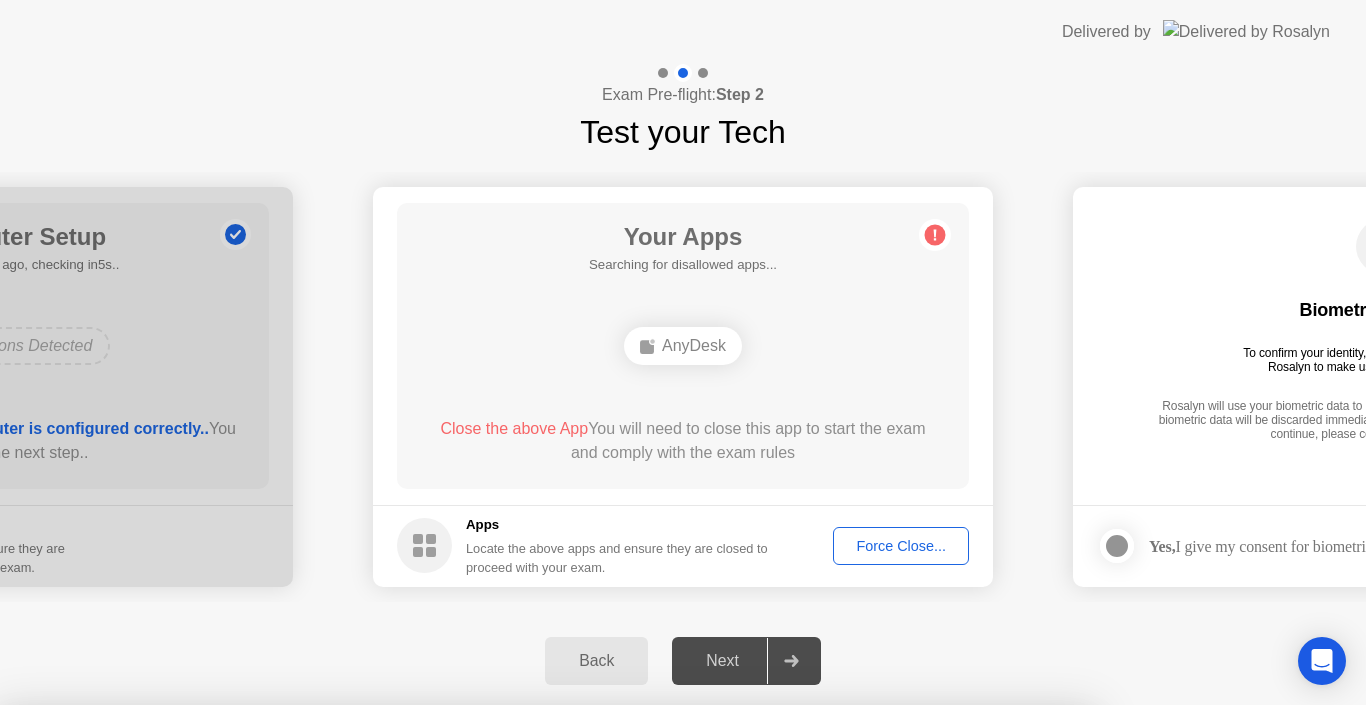 click on "Confirm" at bounding box center [613, 981] 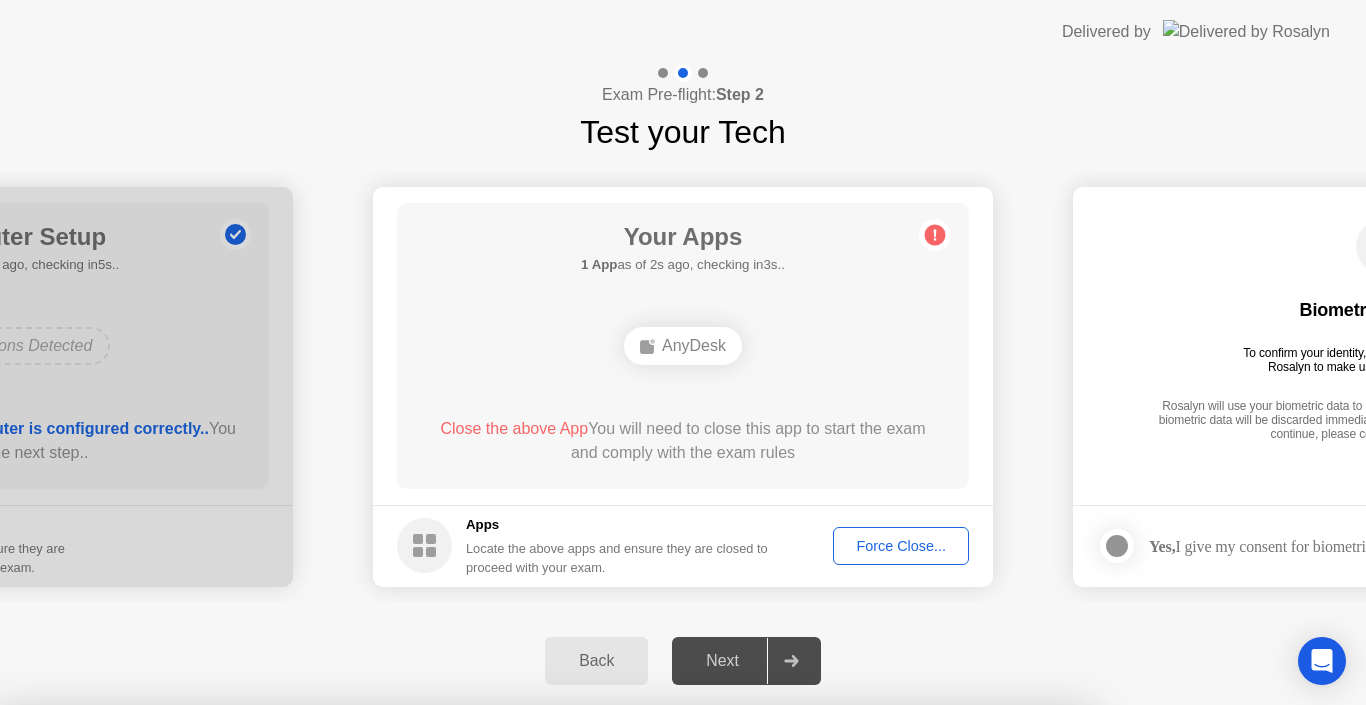 click on "Close" at bounding box center (465, 943) 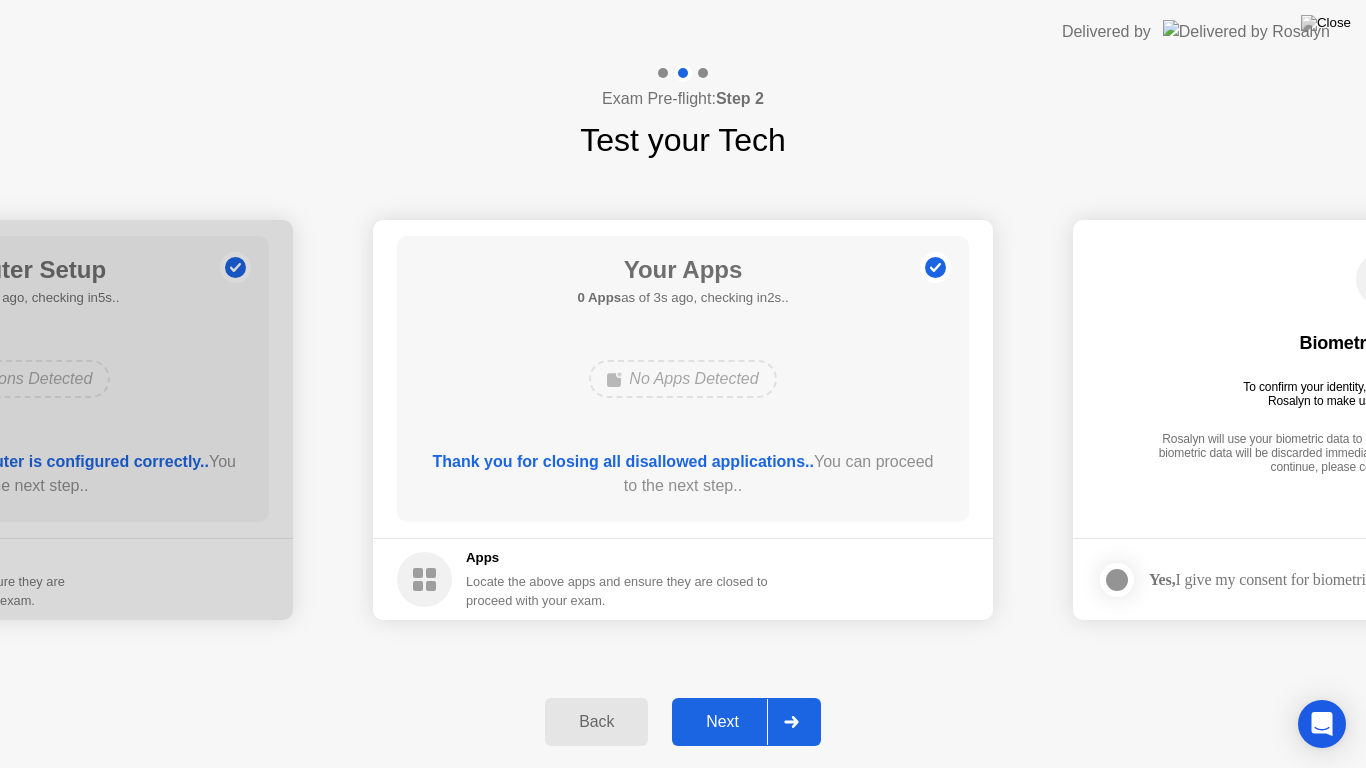 click on "Next" 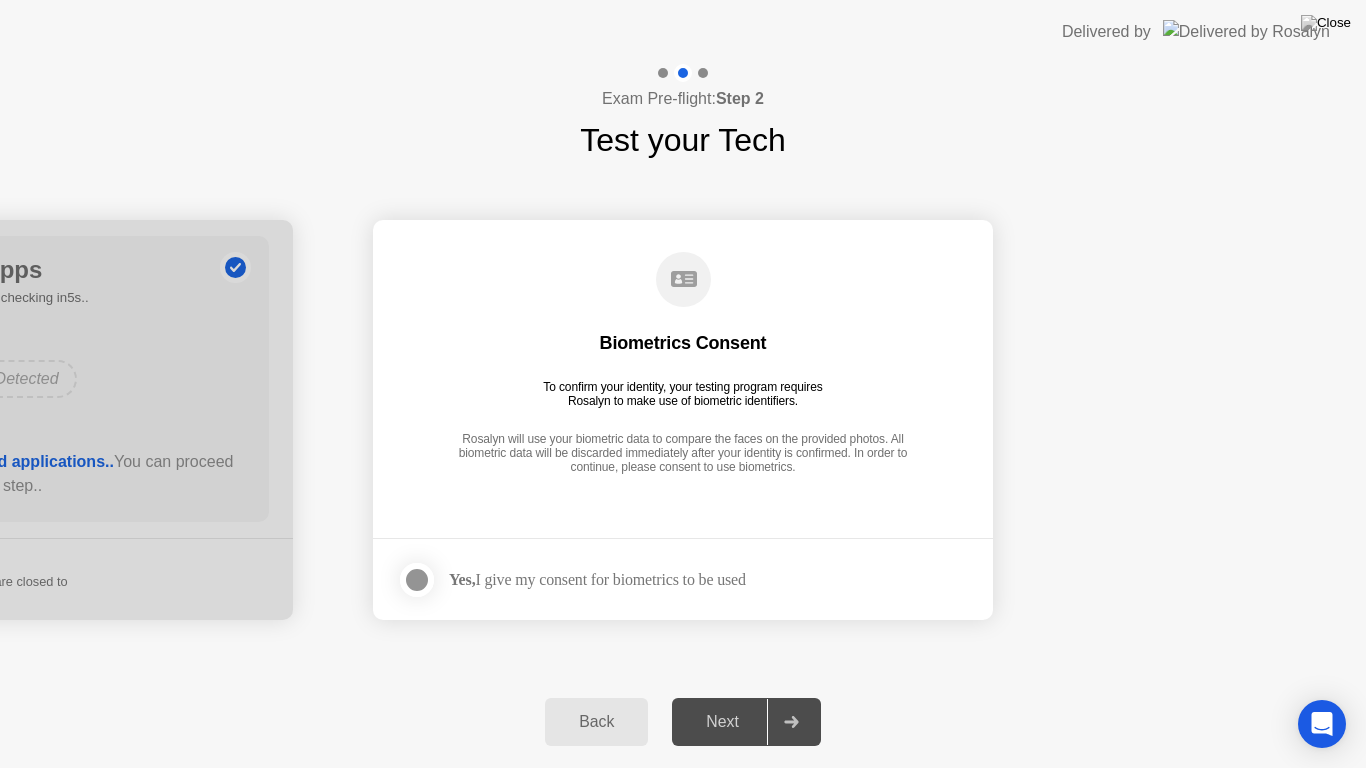 click 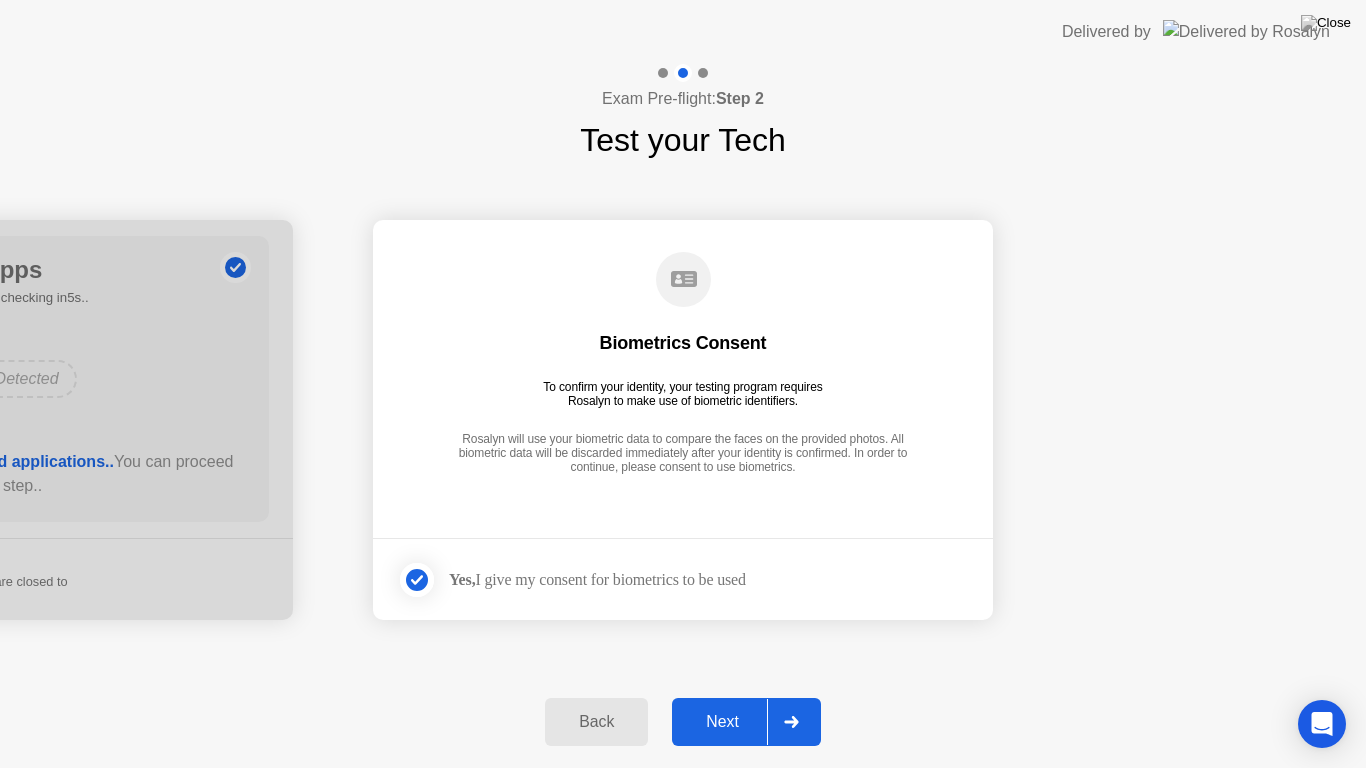 click on "Next" 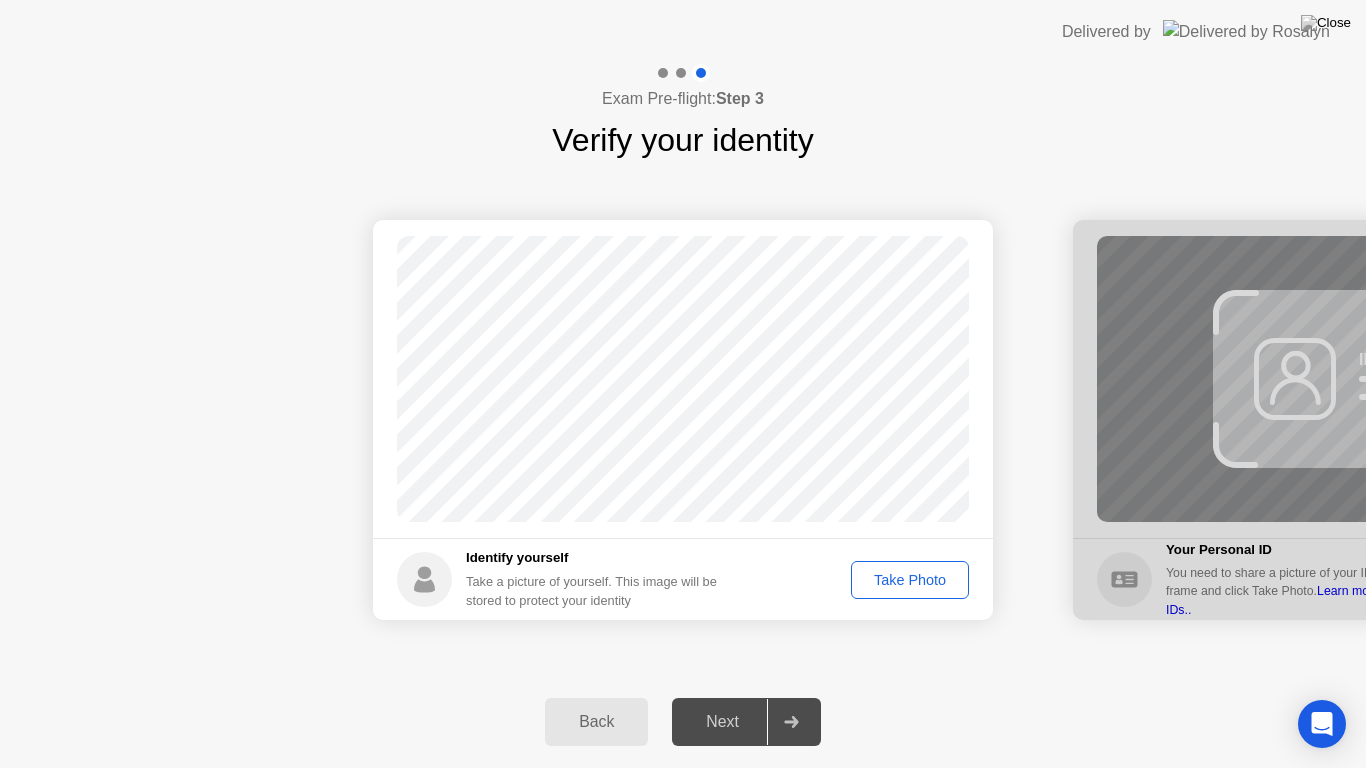 click on "Take Photo" 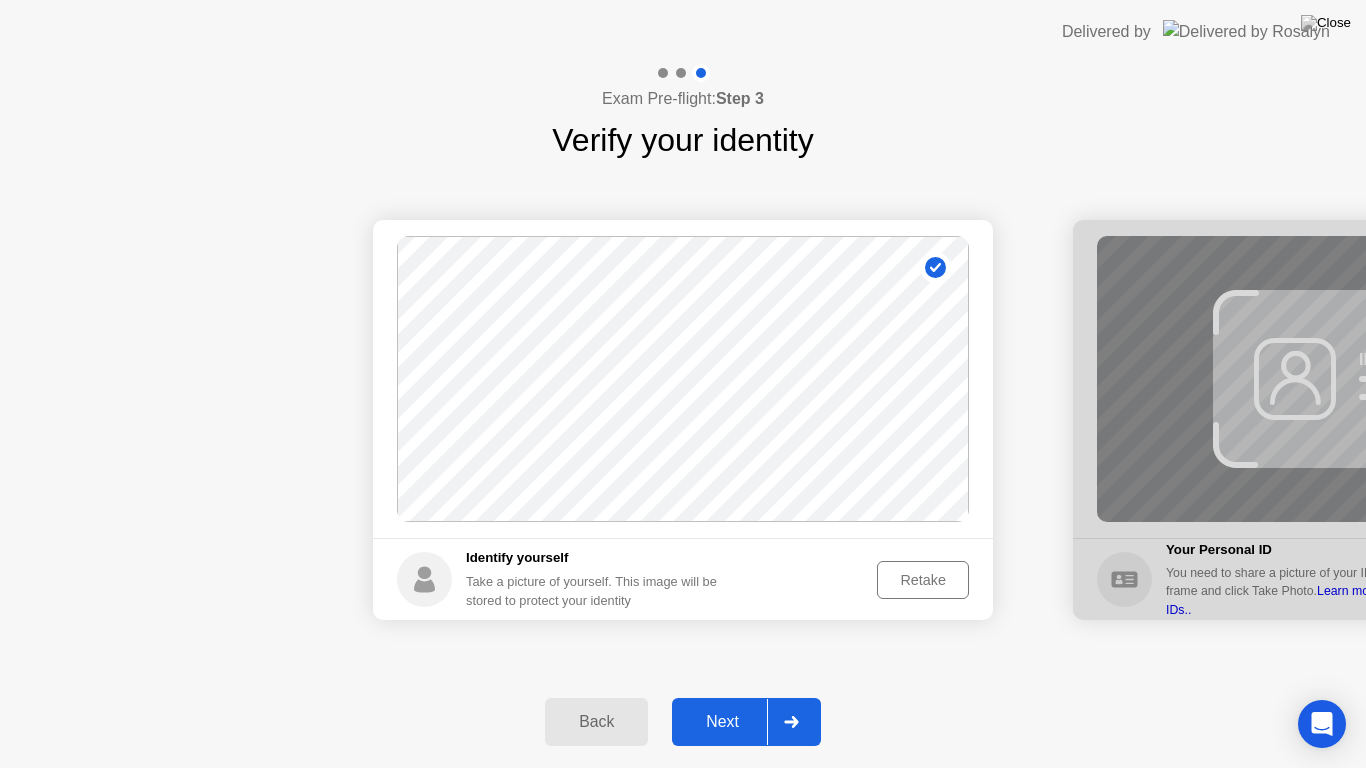 click on "Next" 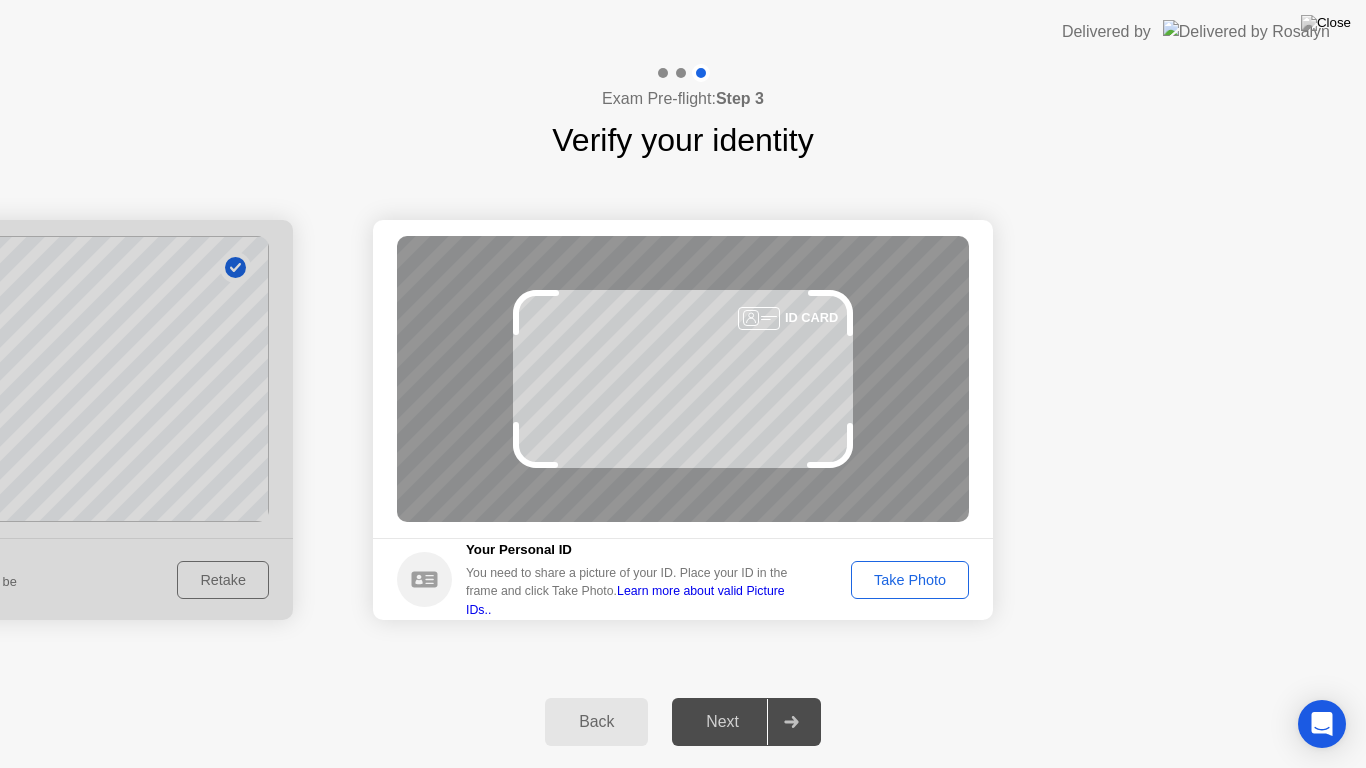 click on "Take Photo" 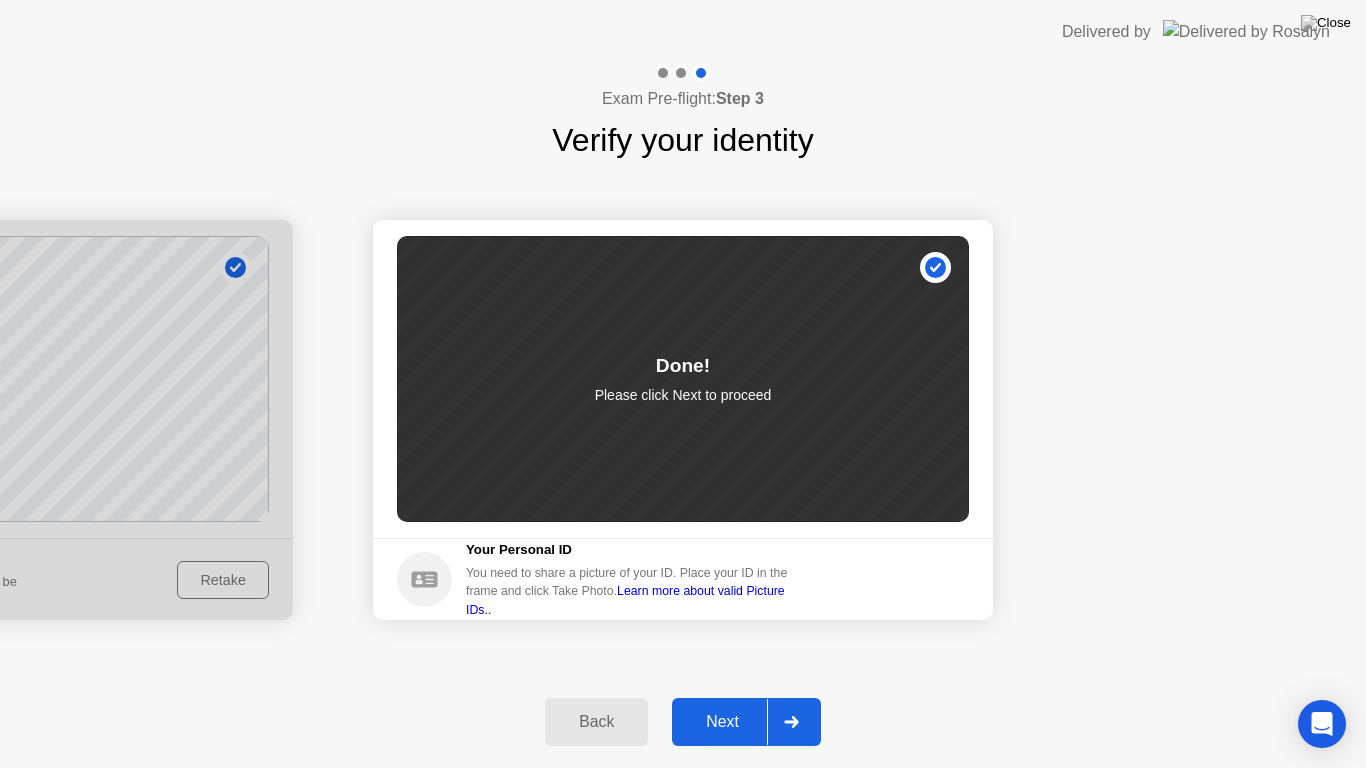 click on "Next" 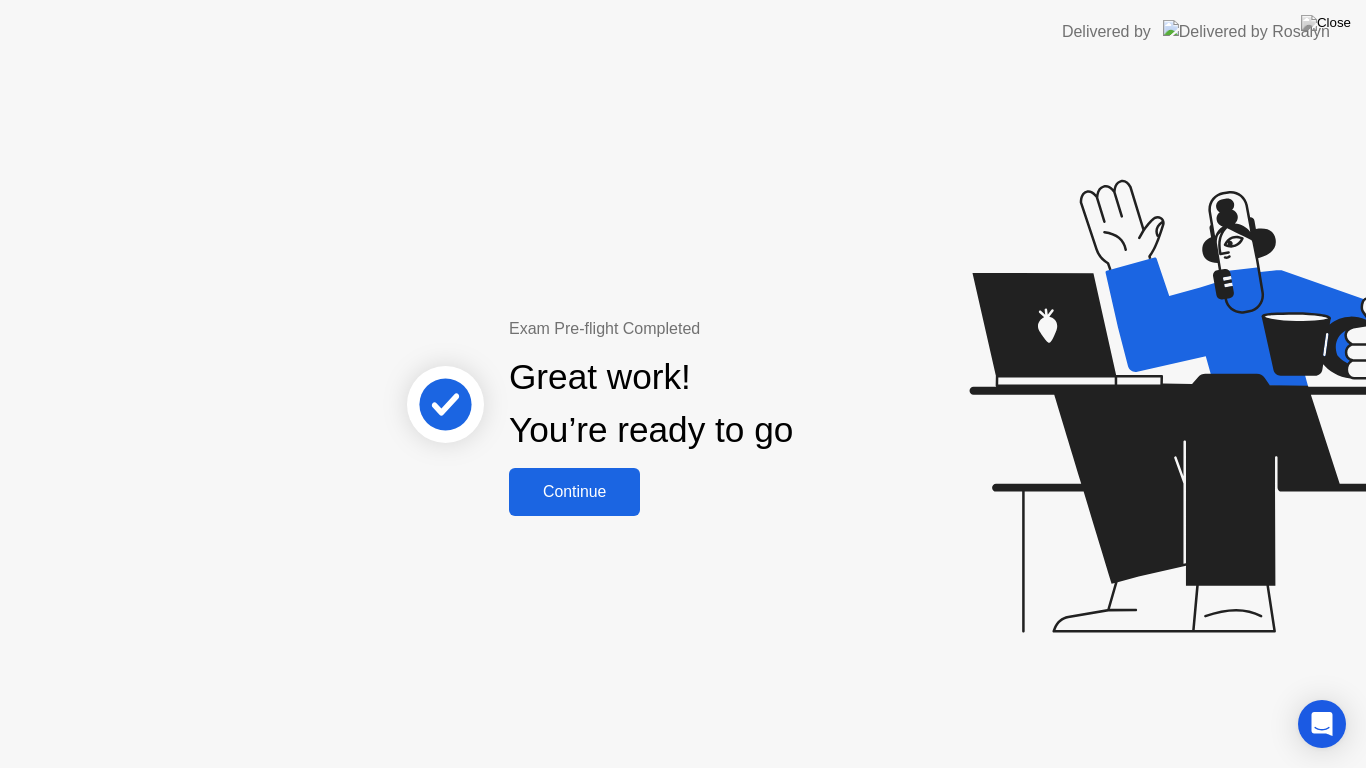 click on "Continue" 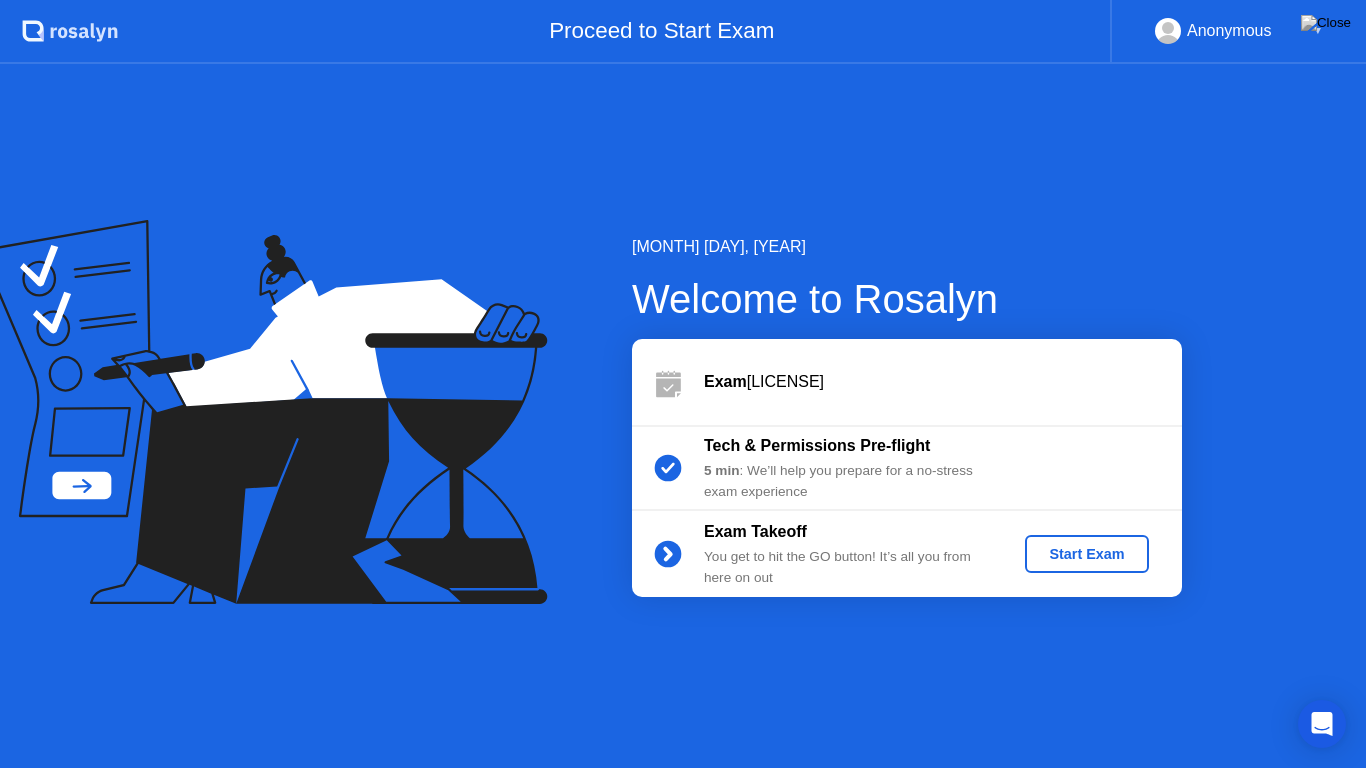 click on "Start Exam" 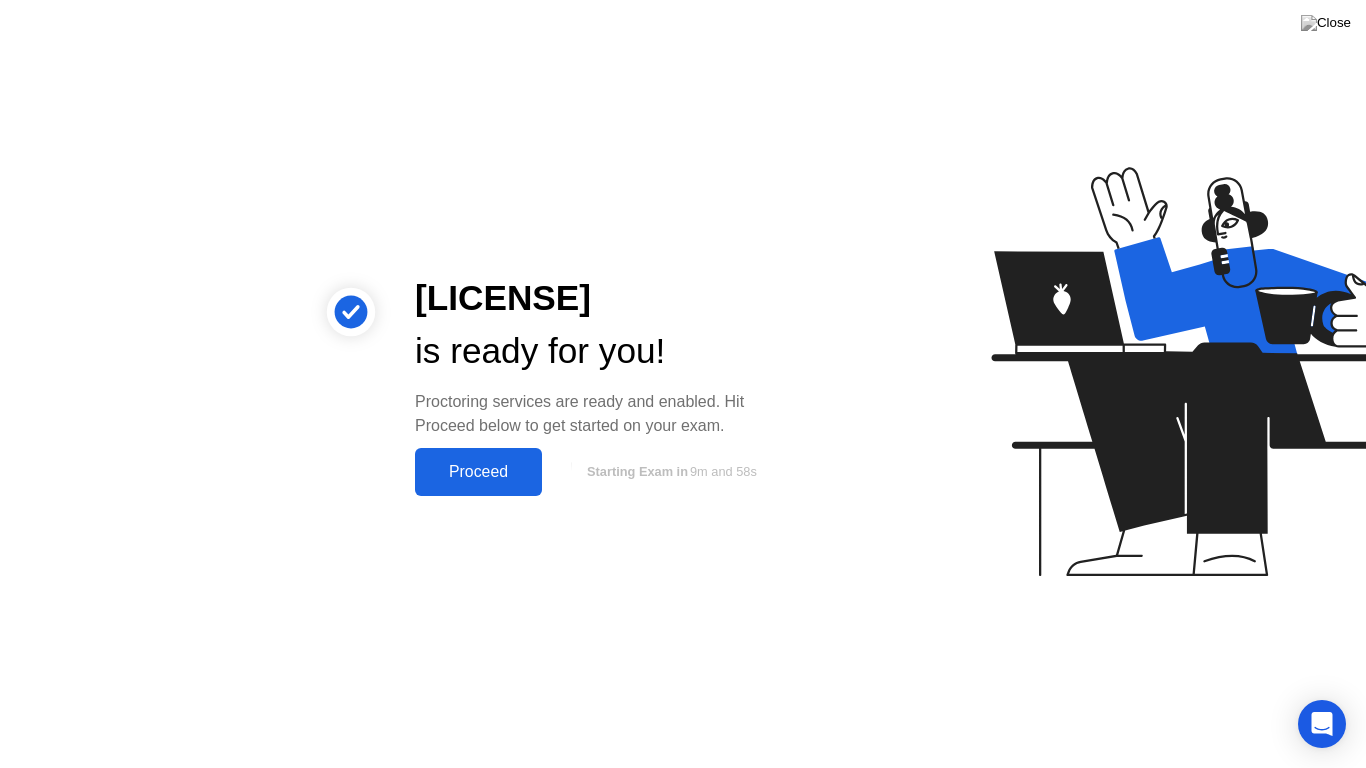 click on "Proceed" 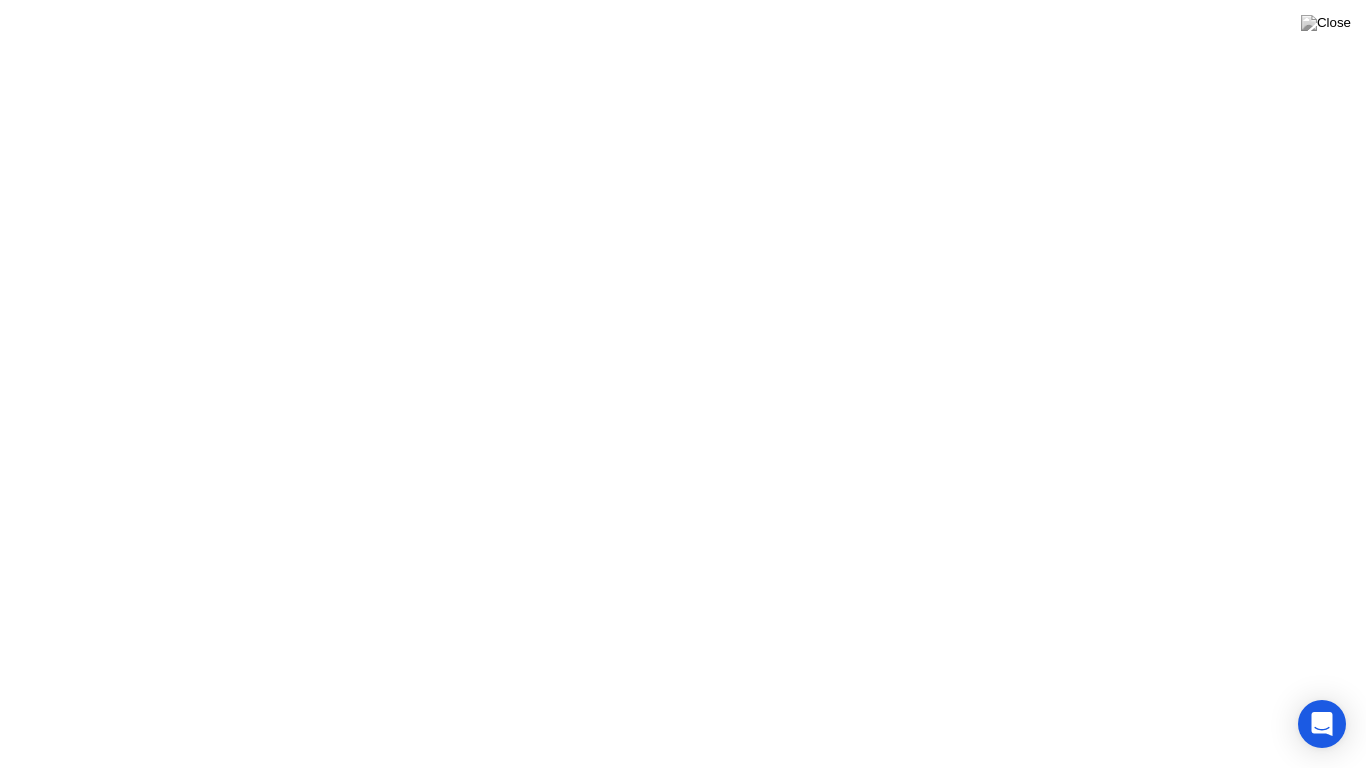 click 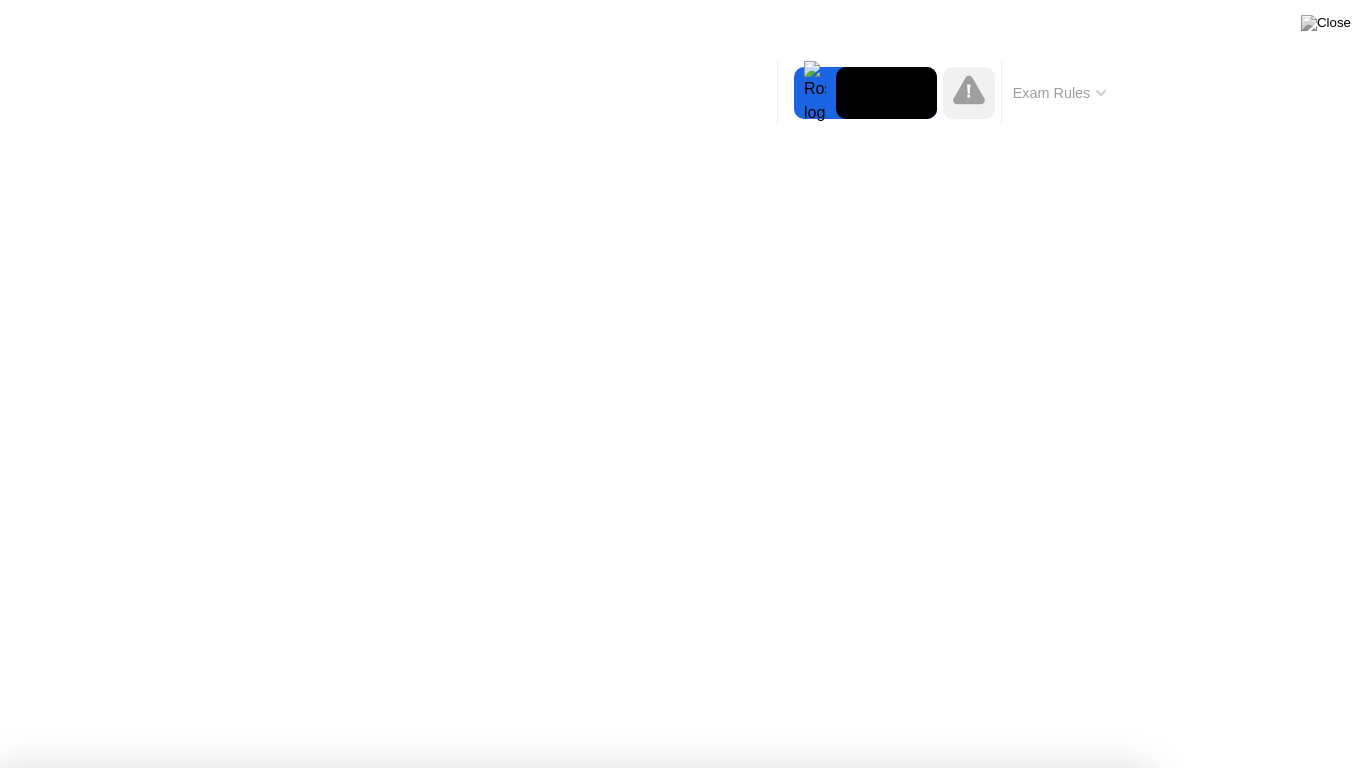 click on "Got it!" at bounding box center (672, 1314) 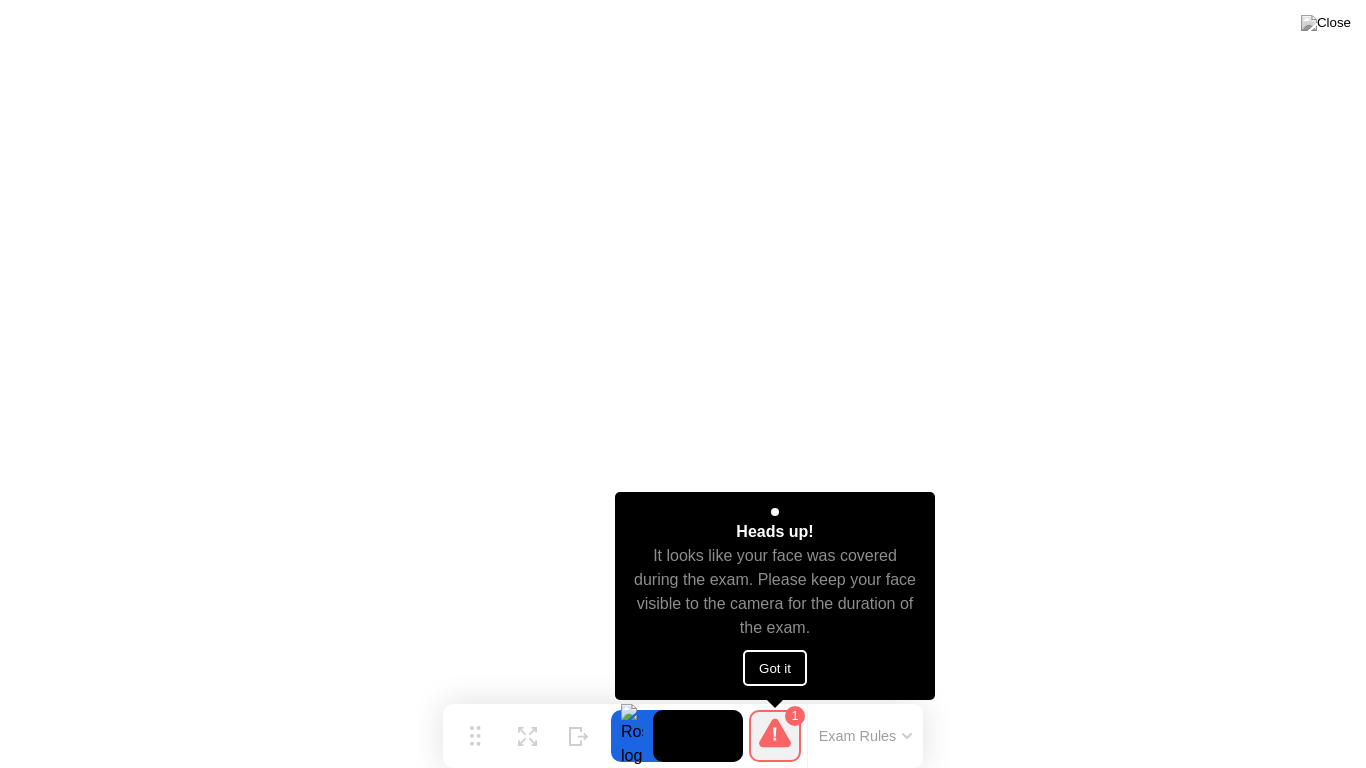 click on "Got it" 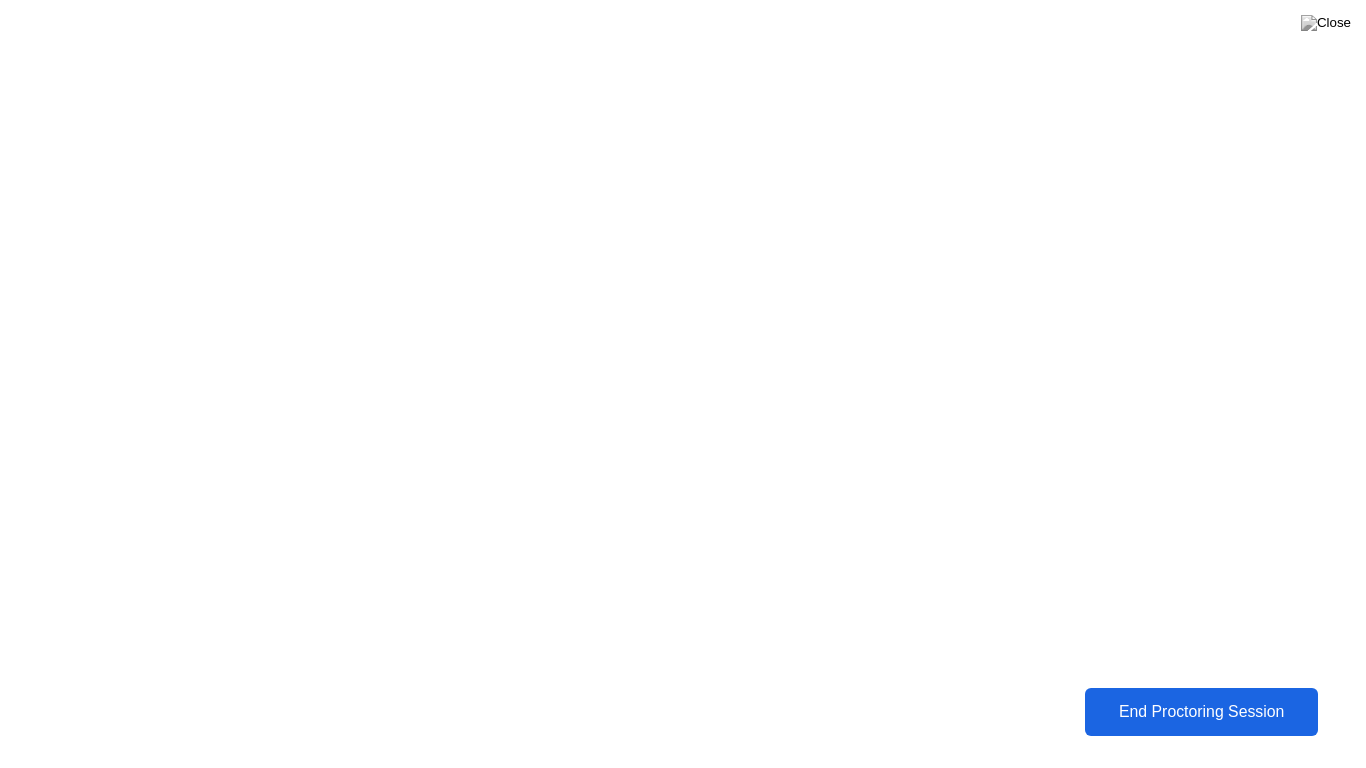click on "End Proctoring Session" 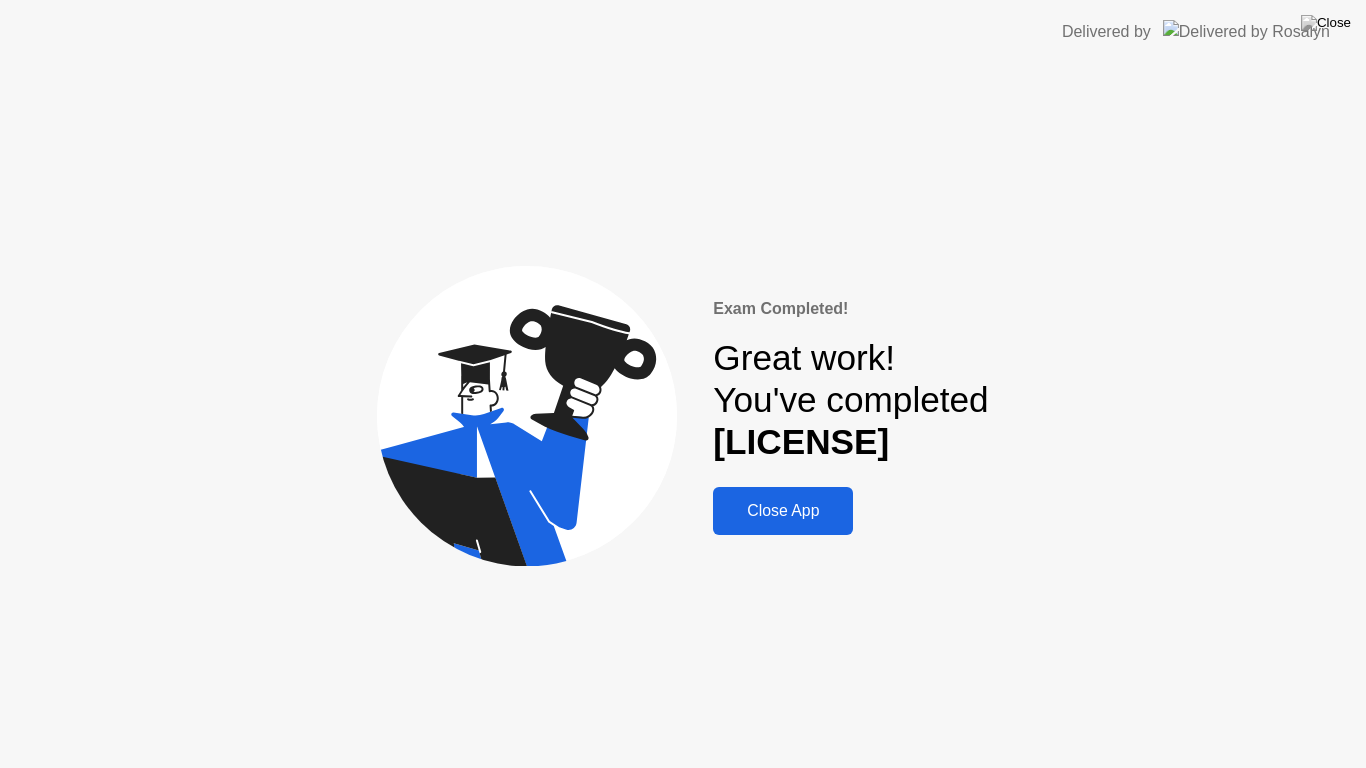 click on "Close App" 